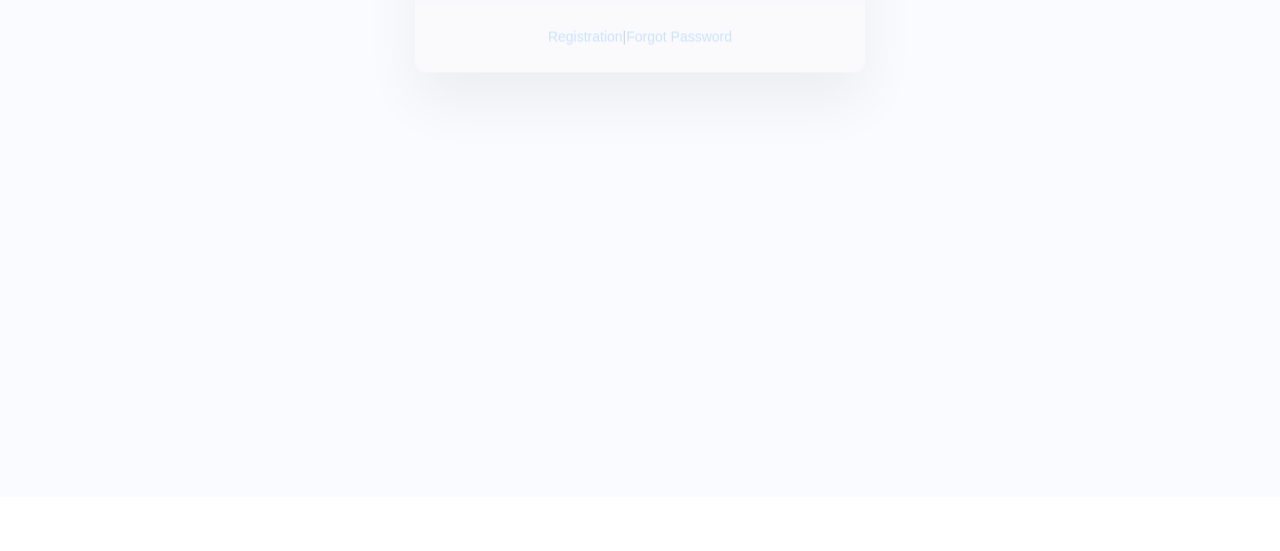 scroll, scrollTop: 0, scrollLeft: 0, axis: both 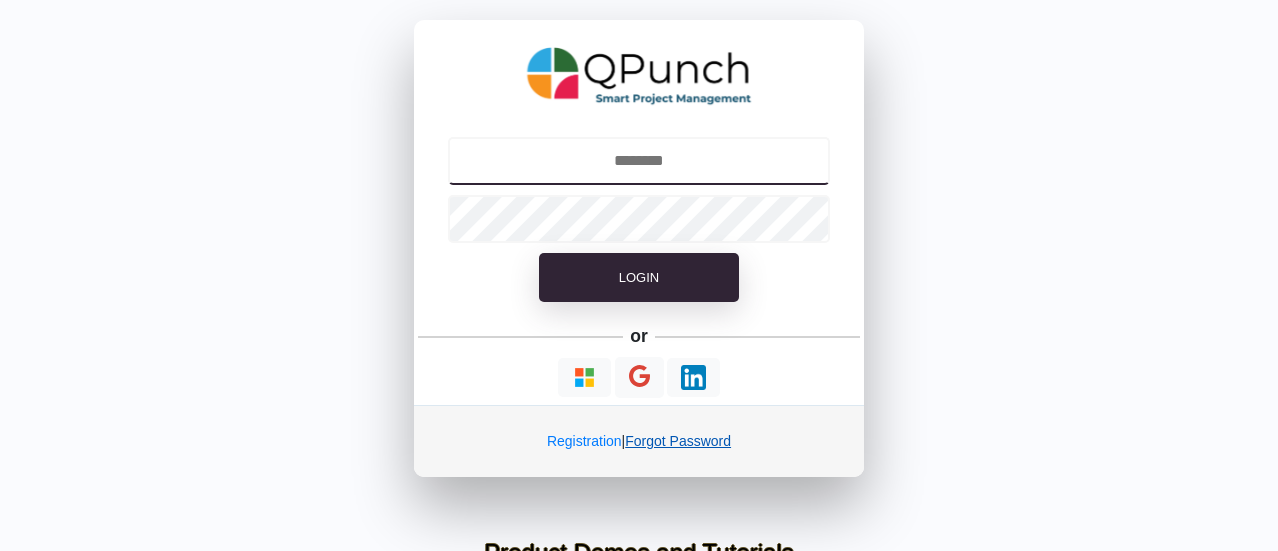 type on "**********" 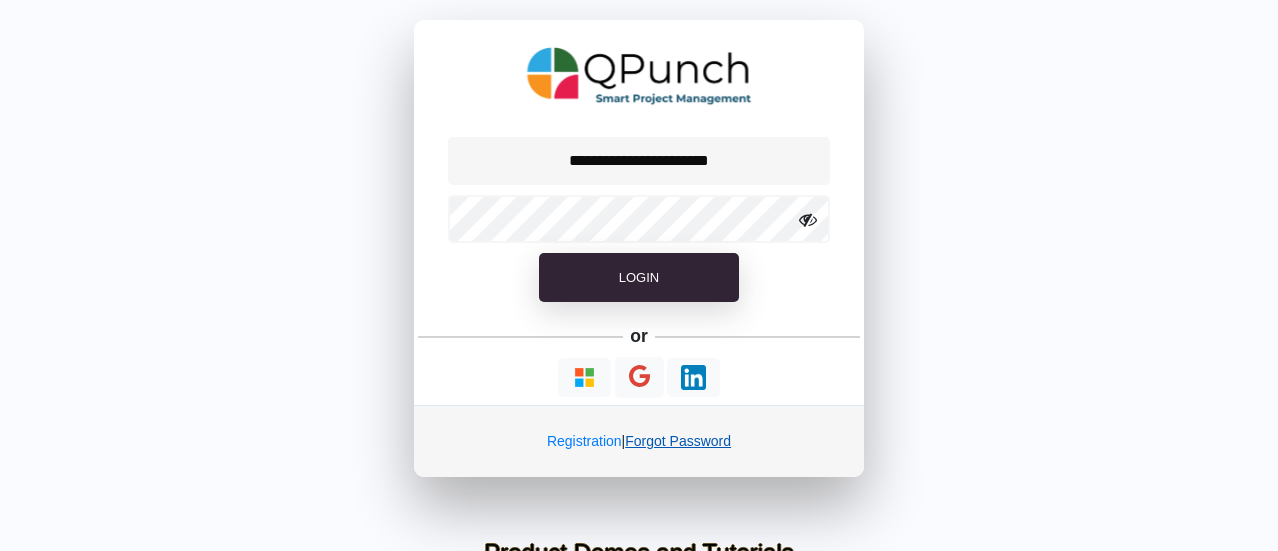 click on "Forgot Password" at bounding box center [678, 441] 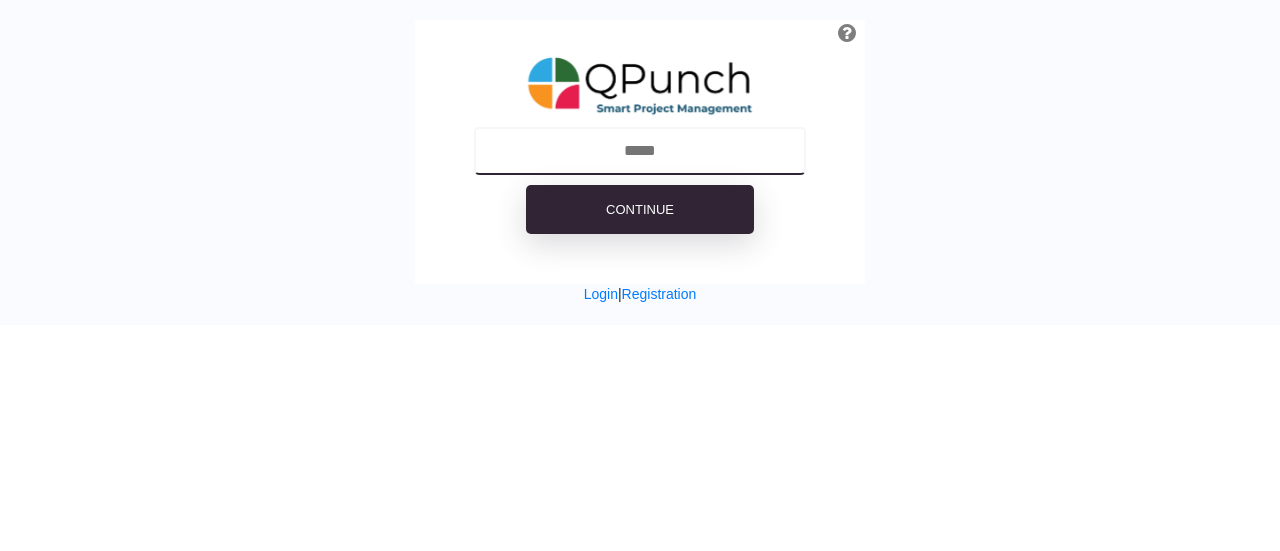 click at bounding box center [640, 151] 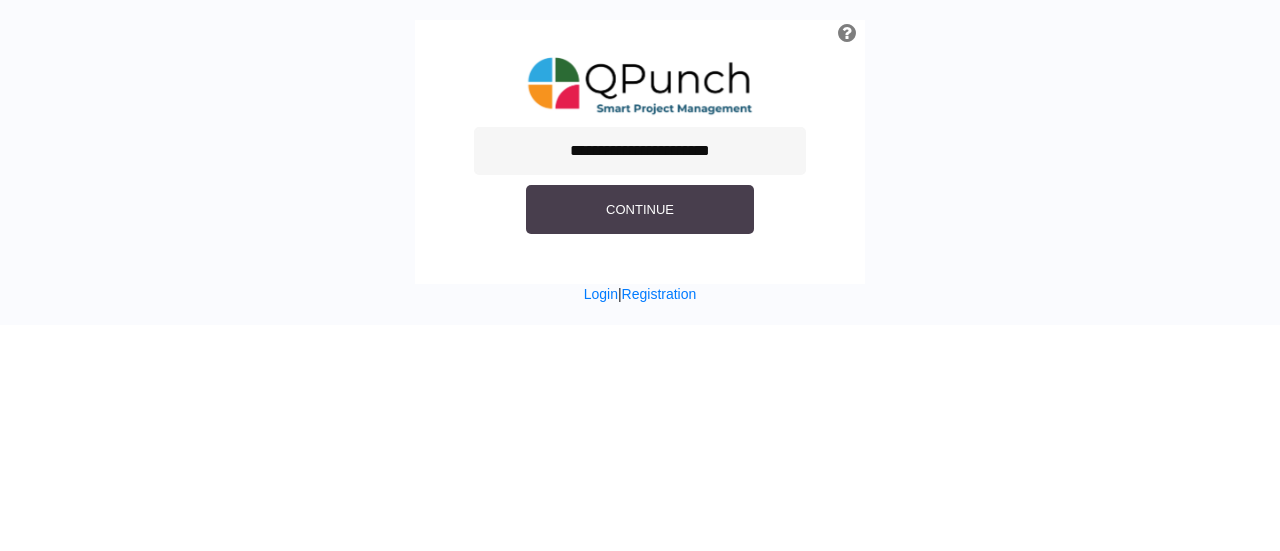 click on "Continue" at bounding box center (640, 209) 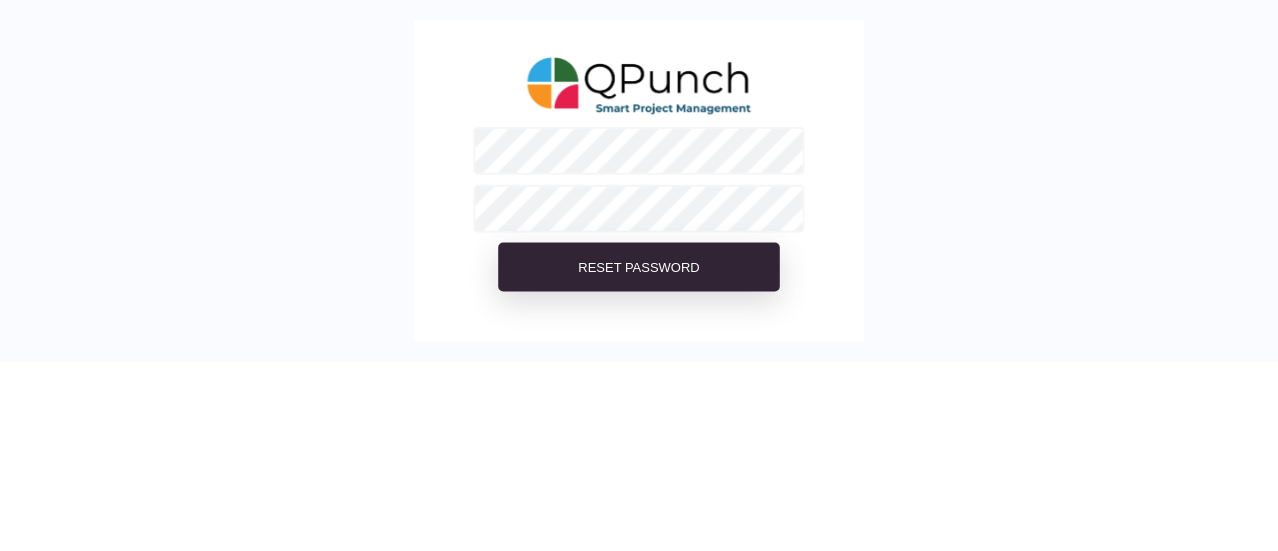 scroll, scrollTop: 0, scrollLeft: 0, axis: both 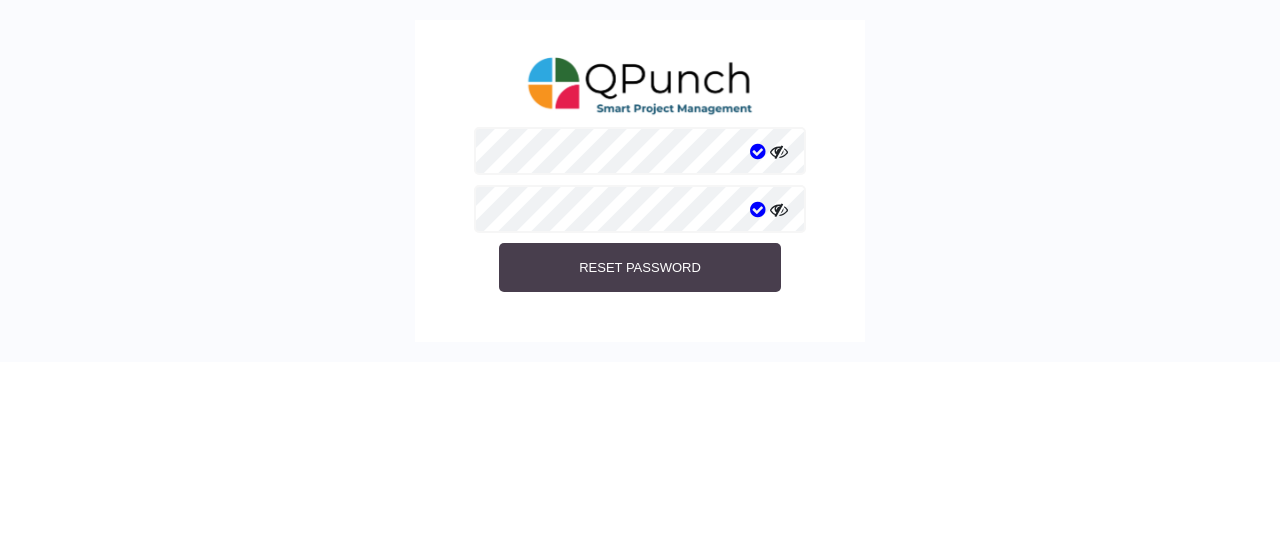 click on "Reset Password" at bounding box center [640, 267] 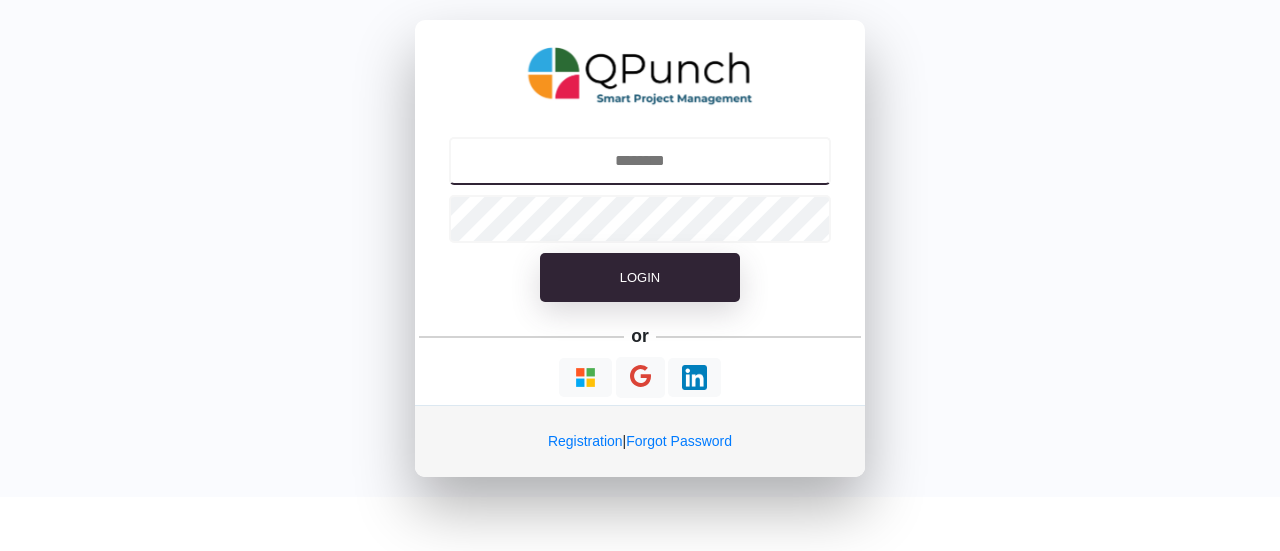 type on "**********" 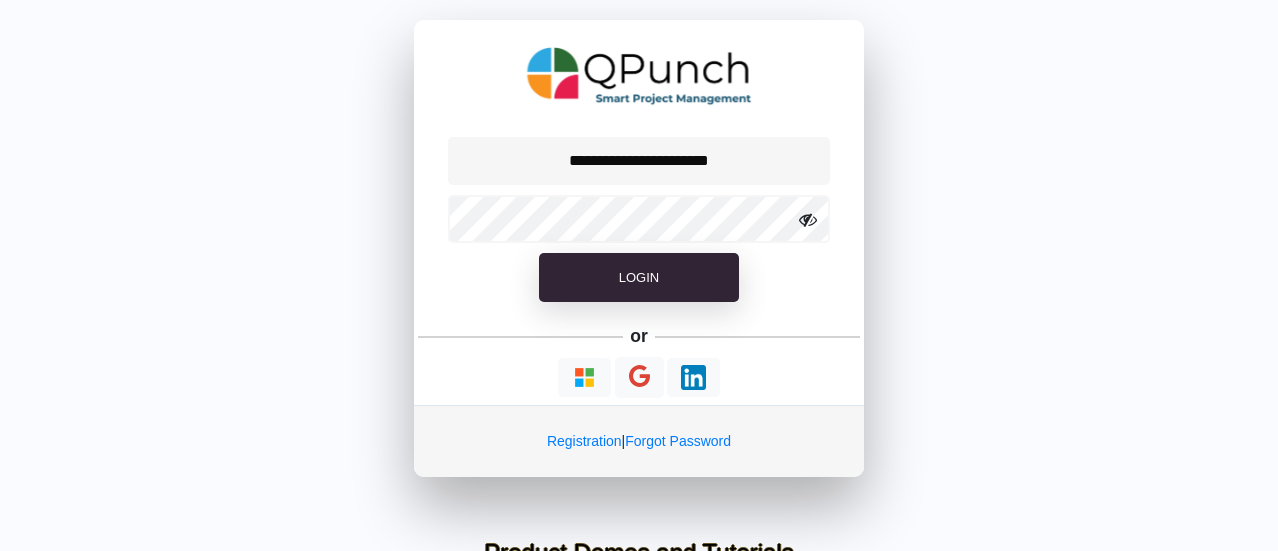 click at bounding box center (808, 220) 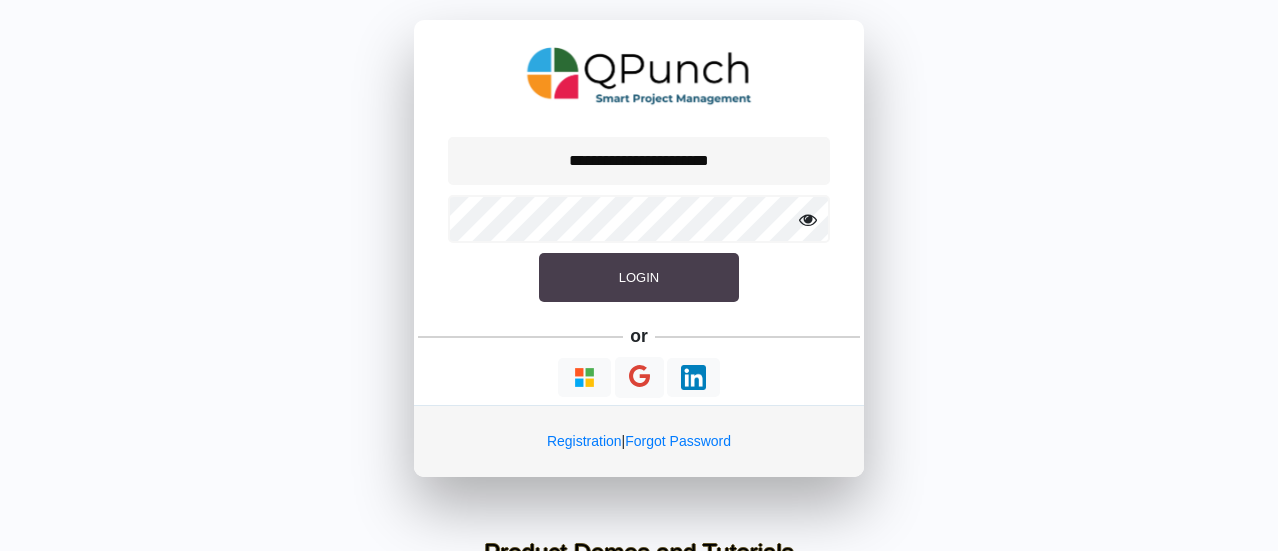 click on "Login" at bounding box center (639, 278) 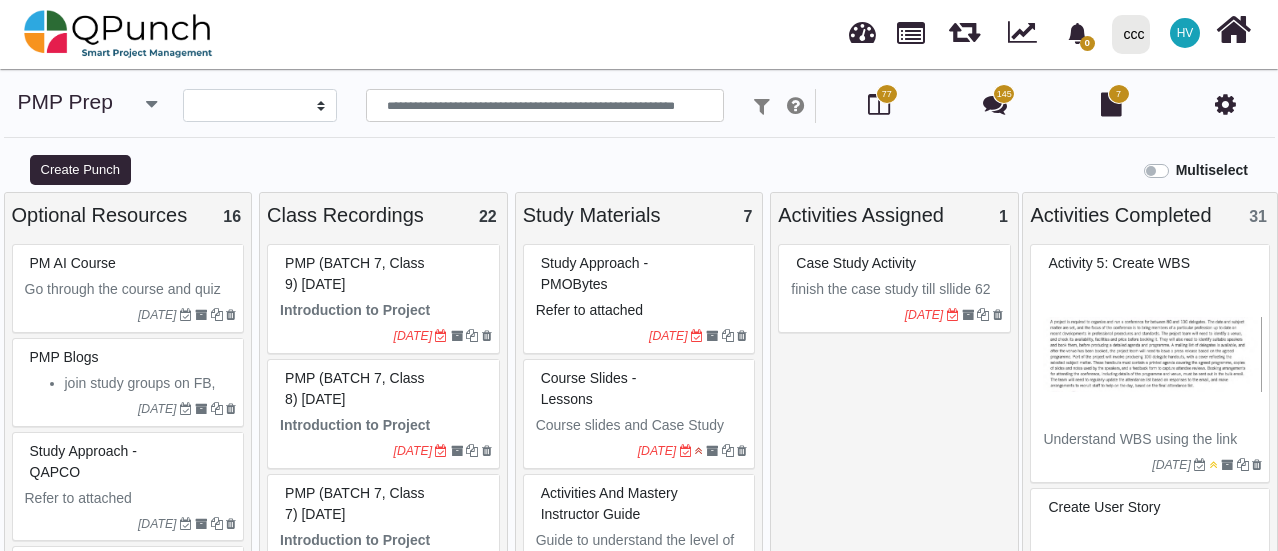 select 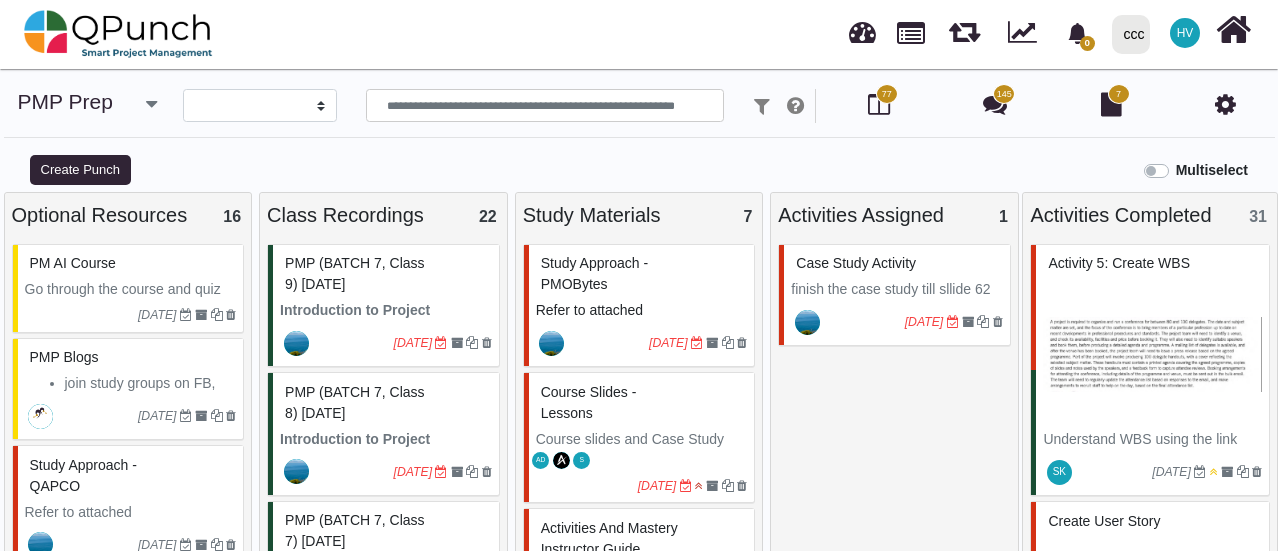 scroll, scrollTop: 100, scrollLeft: 0, axis: vertical 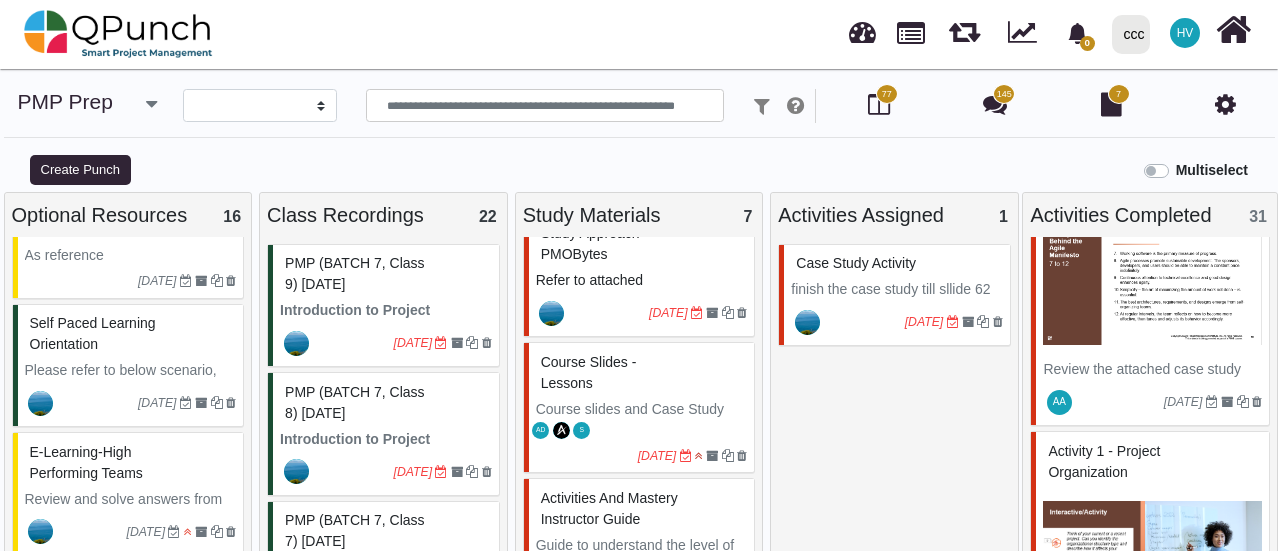 click on "Course Slides - Lessons" at bounding box center [642, 373] 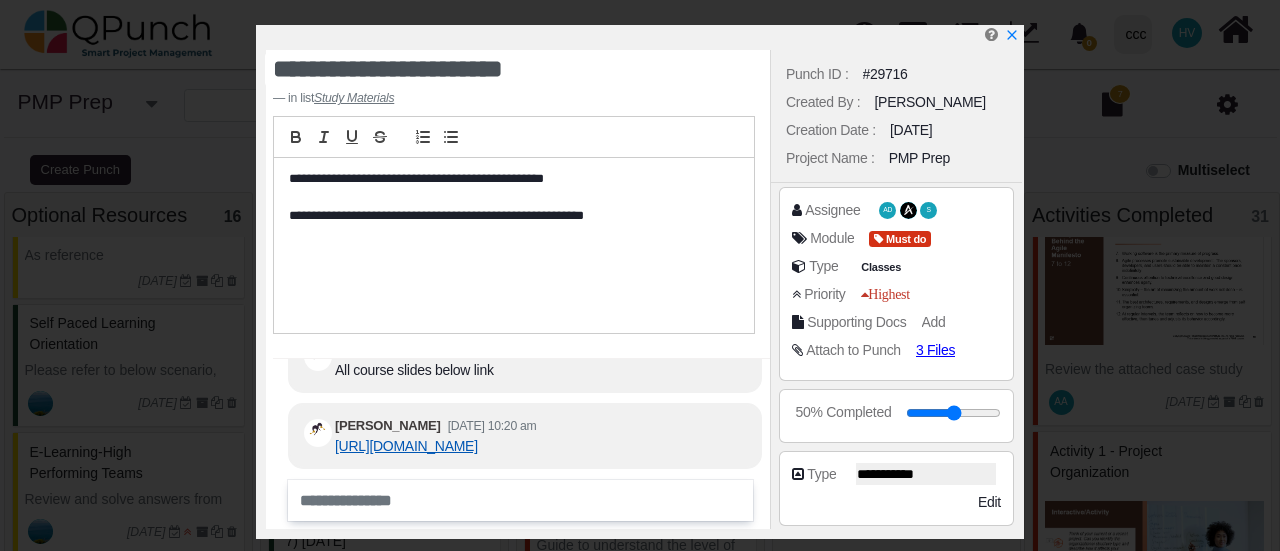 click on "https://1drv.ms/f/c/03962398a8cc7244/EqecPkEgquBIn7V5FRIpxKkB_tXL2GRSfeLueG08KV4FiQ?e=ApL9tB" at bounding box center [406, 446] 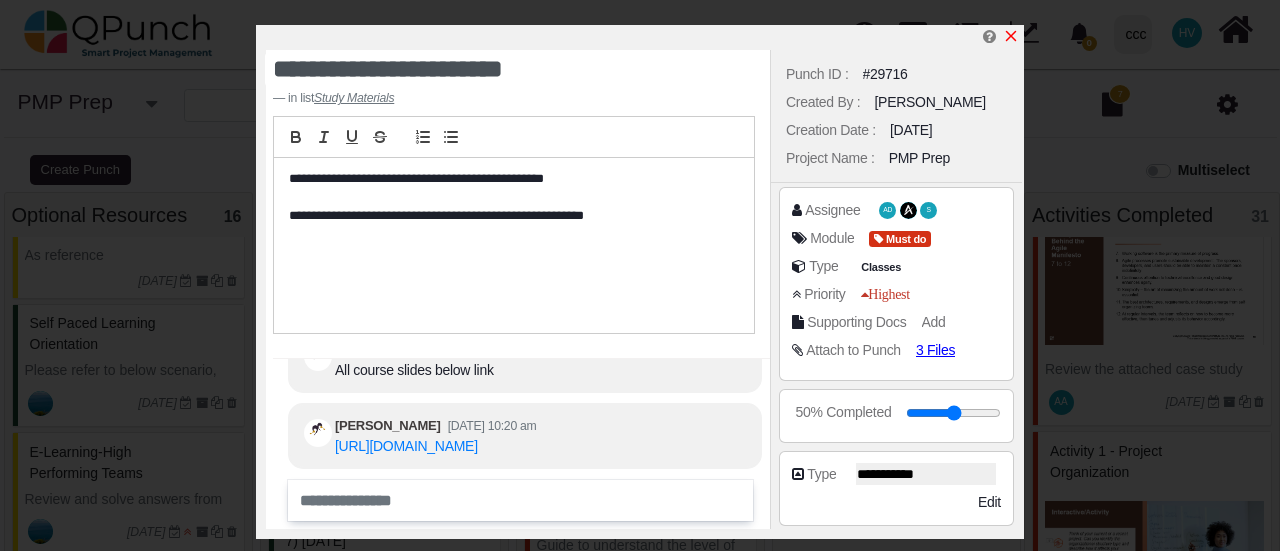 click 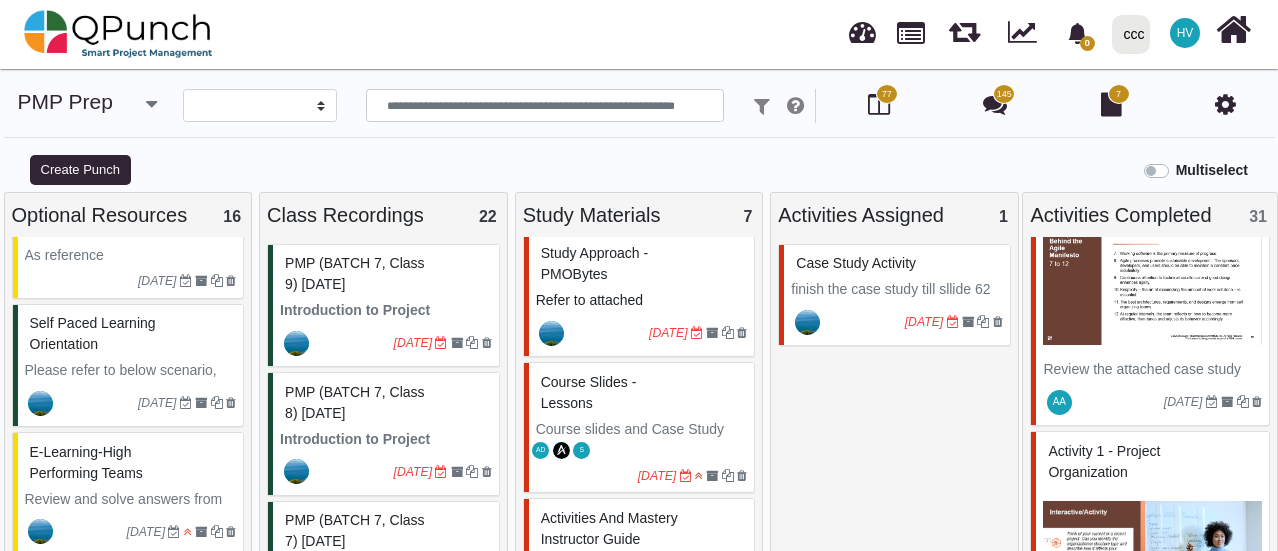 scroll, scrollTop: 0, scrollLeft: 0, axis: both 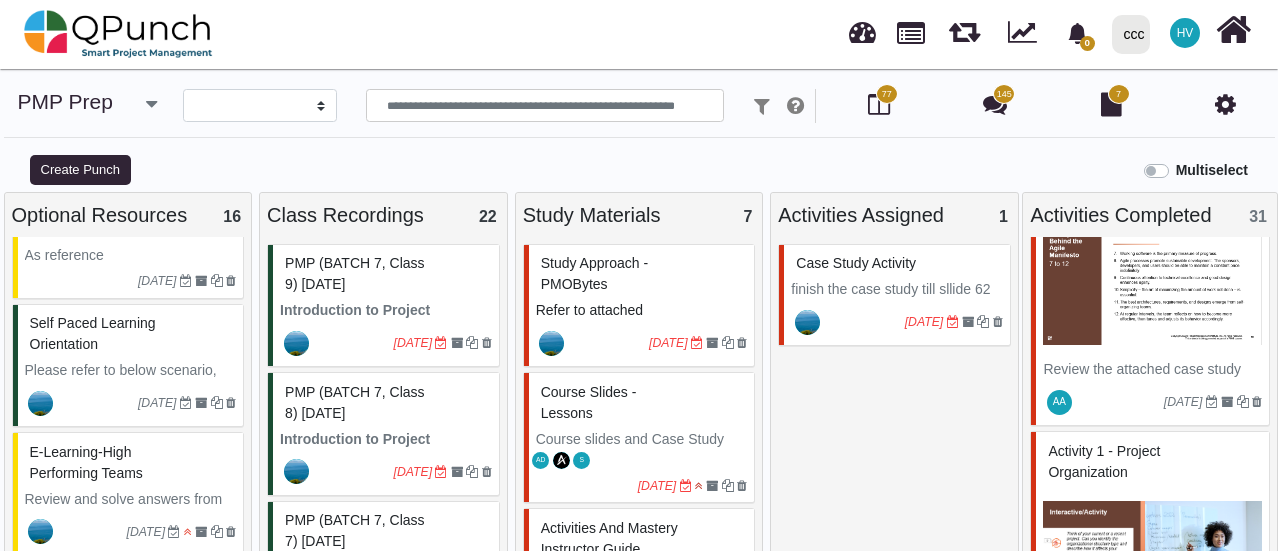 click on "Study Approach - PMOBytes" at bounding box center [594, 273] 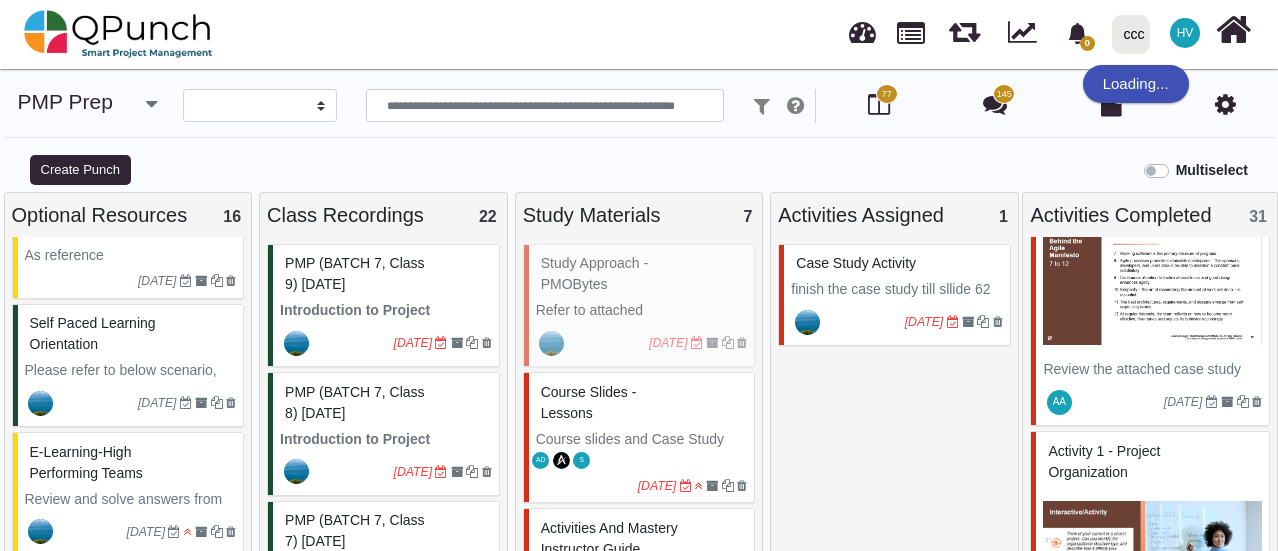 select on "*******" 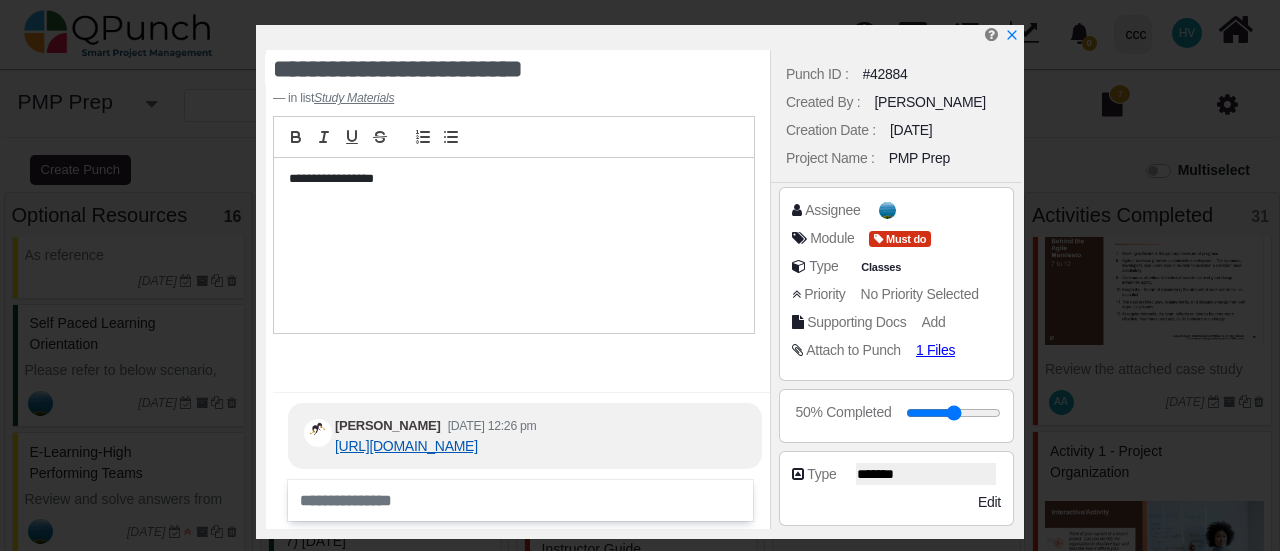 click on "https://1drv.ms/w/s!AkRyzKiYI5YDhJVHbJBVmmip9aoq1w?e=JiWx1K" at bounding box center [406, 446] 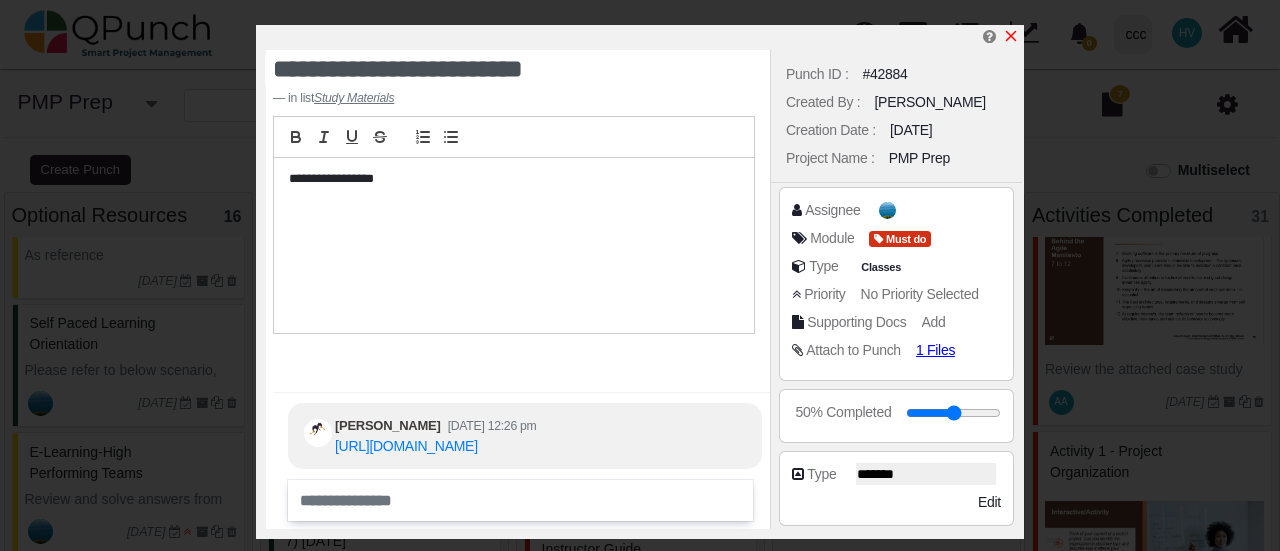 click 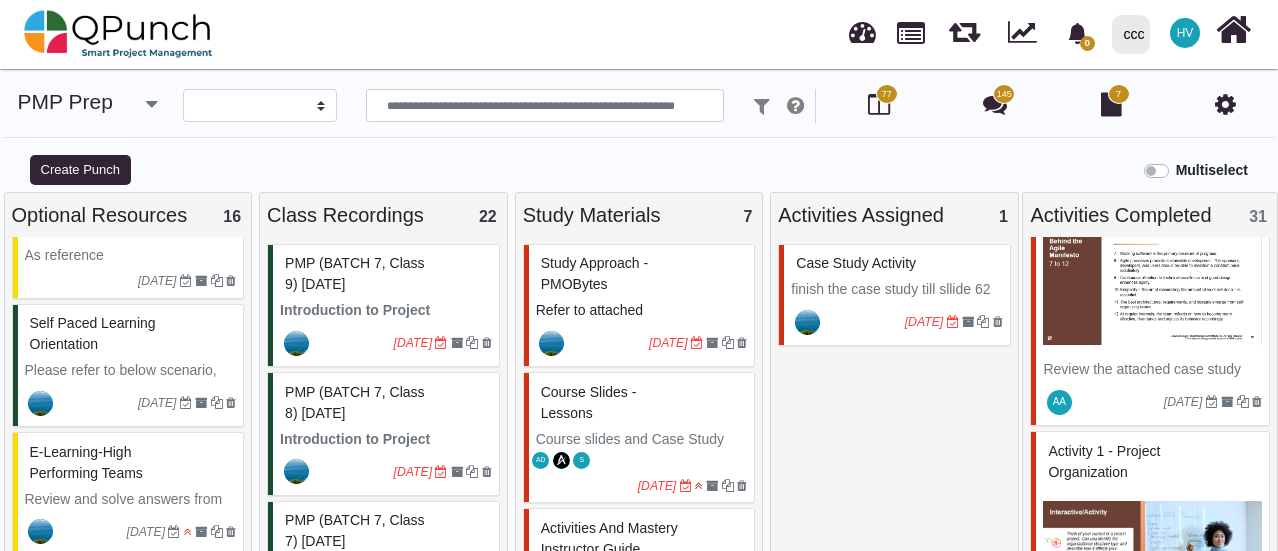 scroll, scrollTop: 100, scrollLeft: 0, axis: vertical 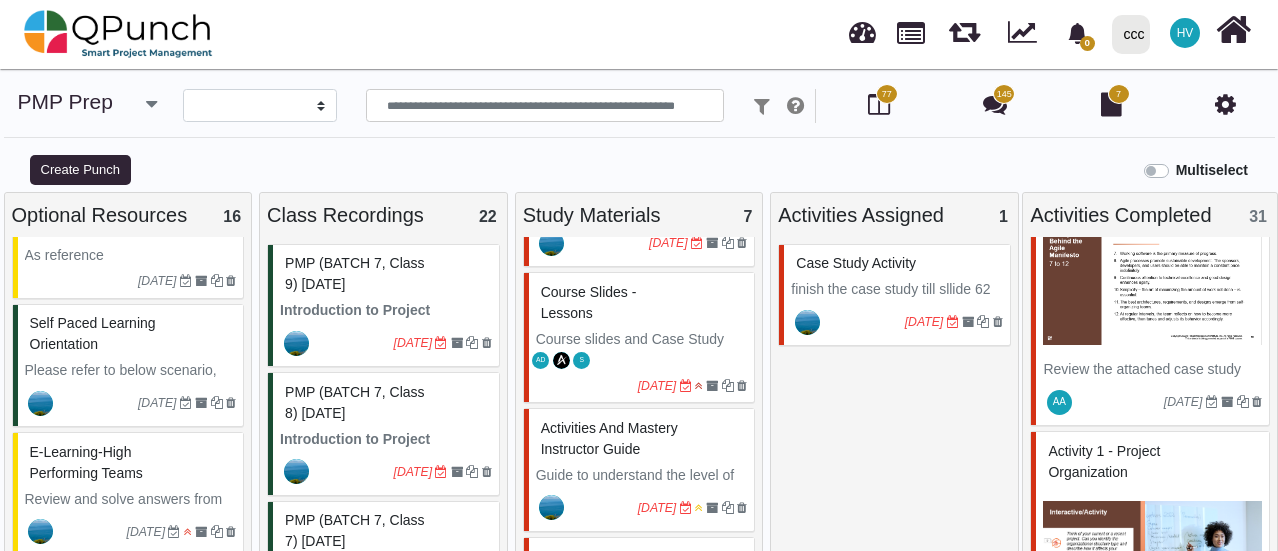 click on "Course Slides - Lessons" at bounding box center [589, 302] 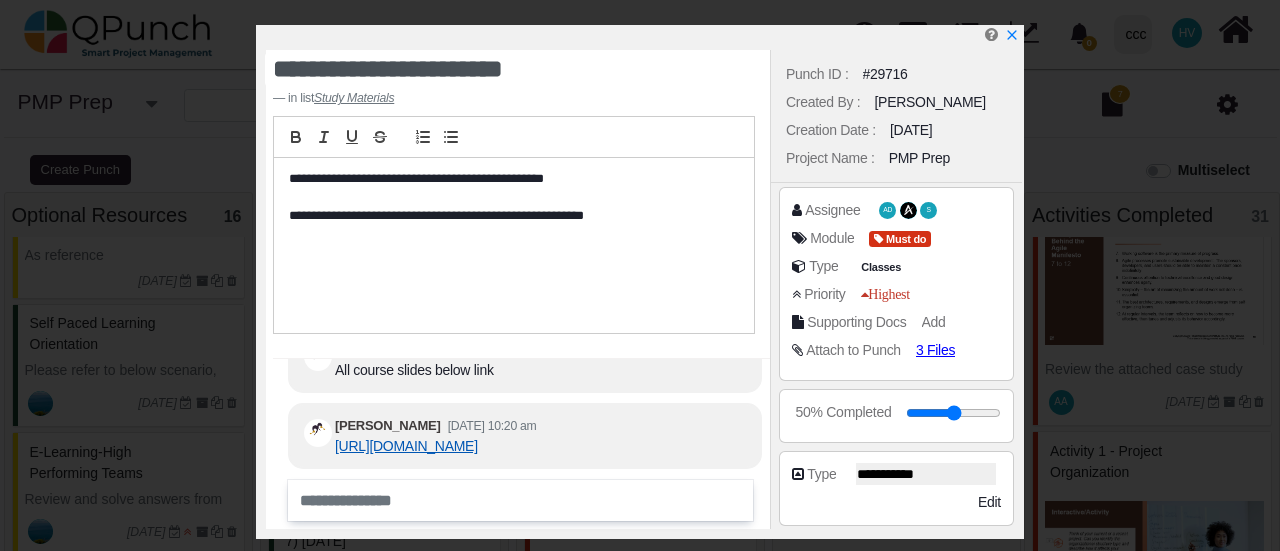 click on "https://1drv.ms/f/c/03962398a8cc7244/EqecPkEgquBIn7V5FRIpxKkB_tXL2GRSfeLueG08KV4FiQ?e=ApL9tB" at bounding box center (406, 446) 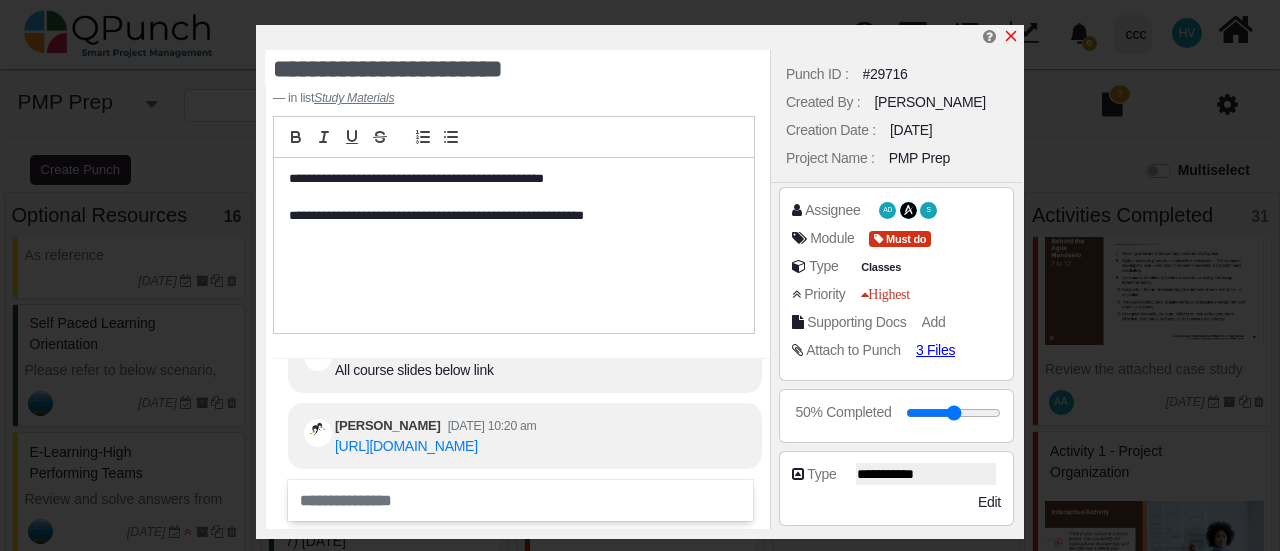 click 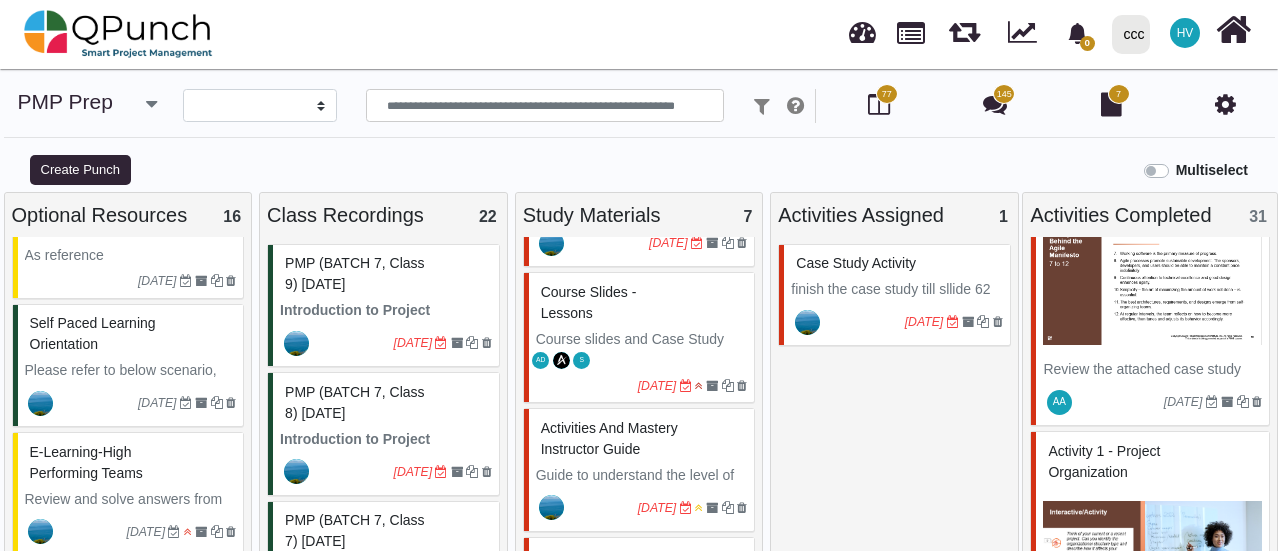 click on "Course Slides - Lessons" at bounding box center (589, 302) 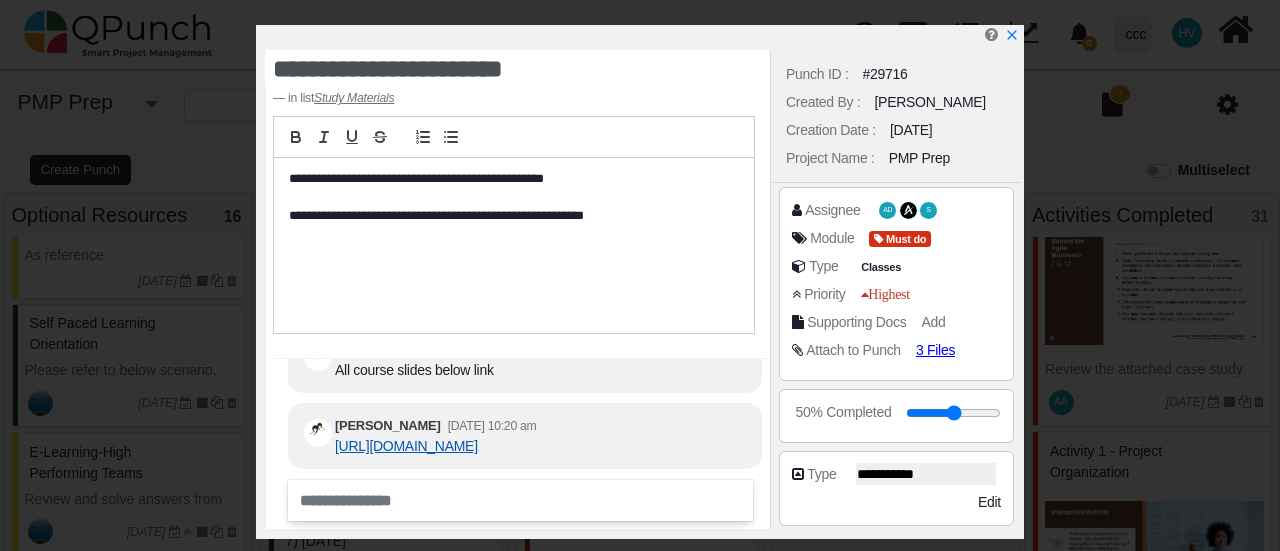 click on "https://1drv.ms/f/c/03962398a8cc7244/EqecPkEgquBIn7V5FRIpxKkB_tXL2GRSfeLueG08KV4FiQ?e=ApL9tB" at bounding box center [406, 446] 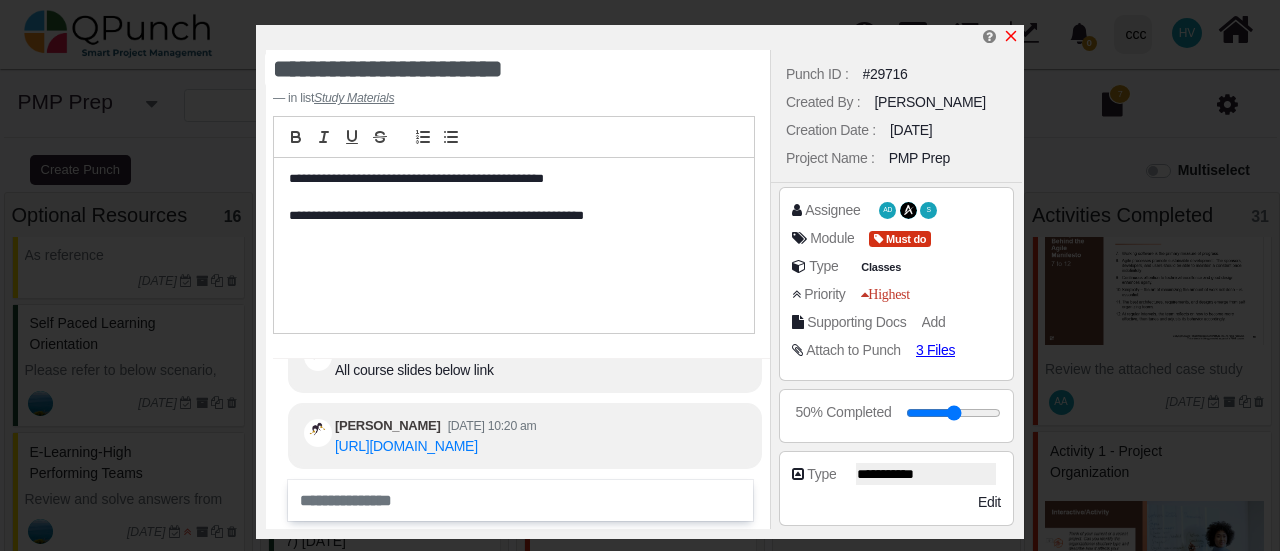 click 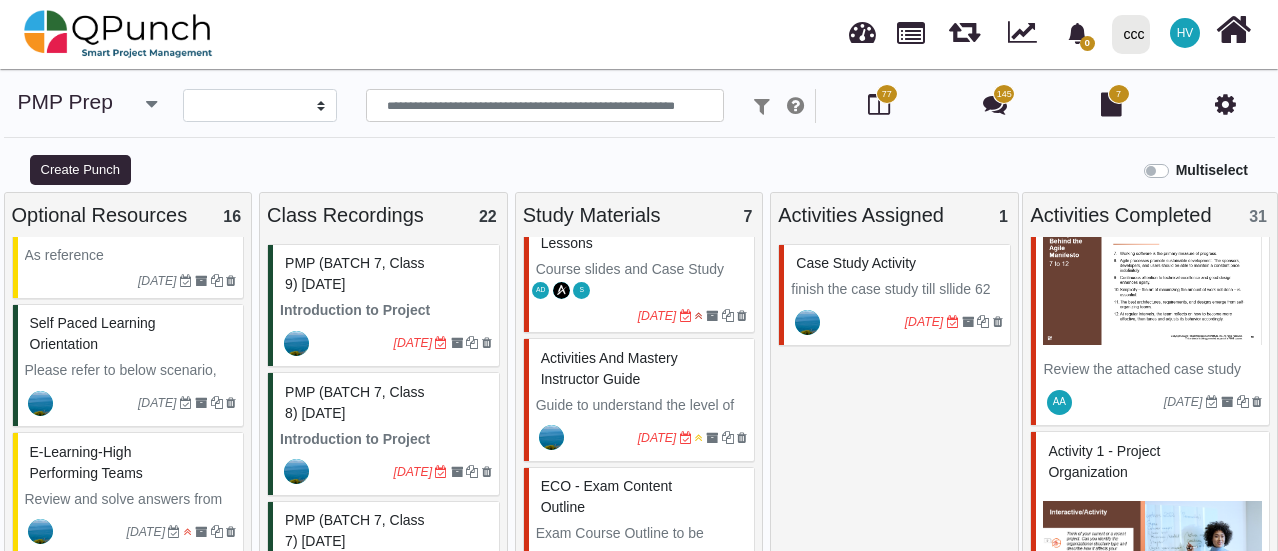 scroll, scrollTop: 200, scrollLeft: 0, axis: vertical 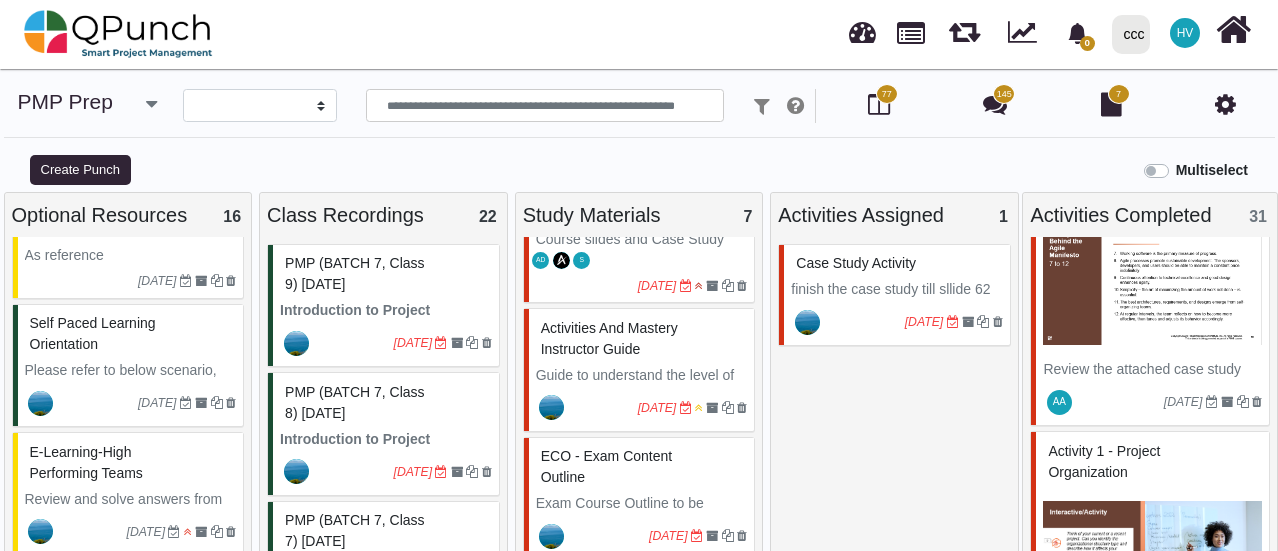 click on "Case Study Activity" at bounding box center (856, 263) 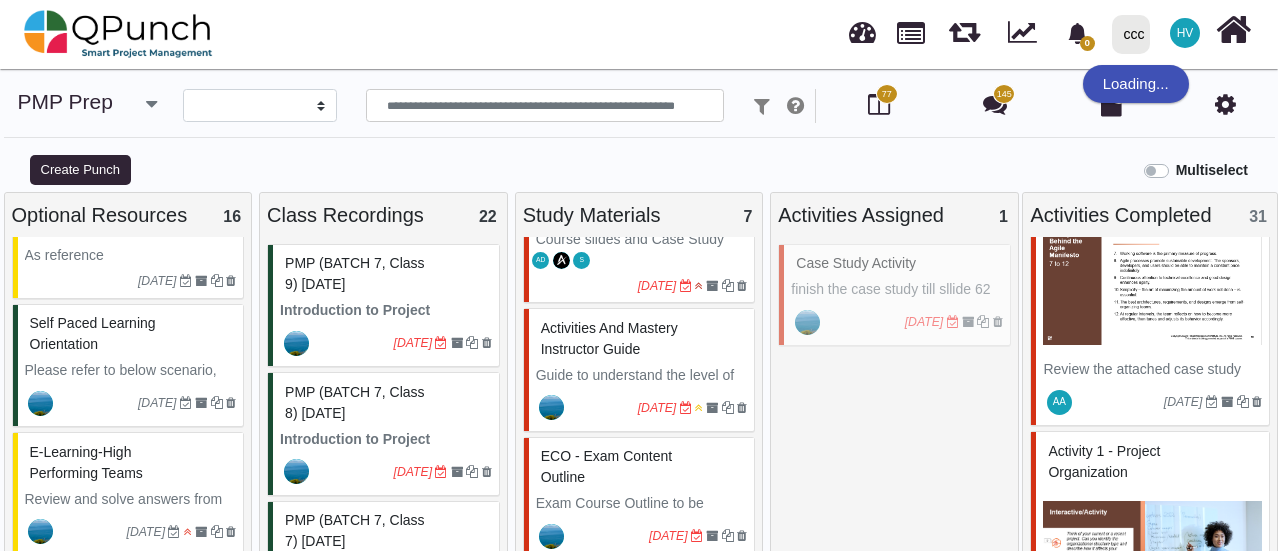 select on "*******" 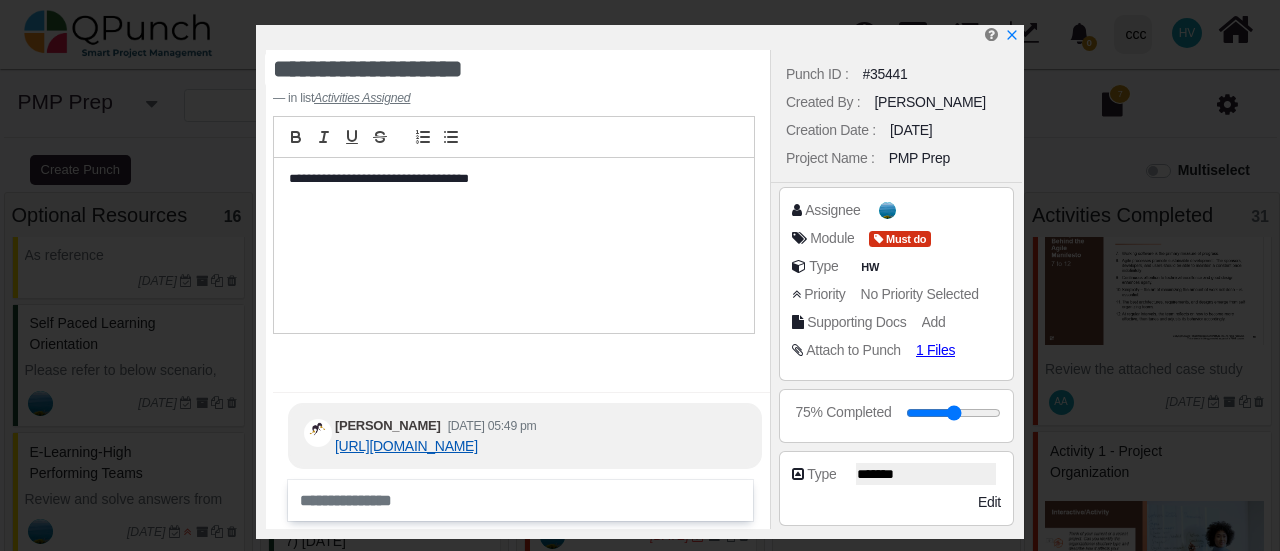 click on "https://1drv.ms/p/s!AkRyzKiYI5YDhJ4WS1zLB9sCWk4pyA?e=ruET17" at bounding box center [406, 446] 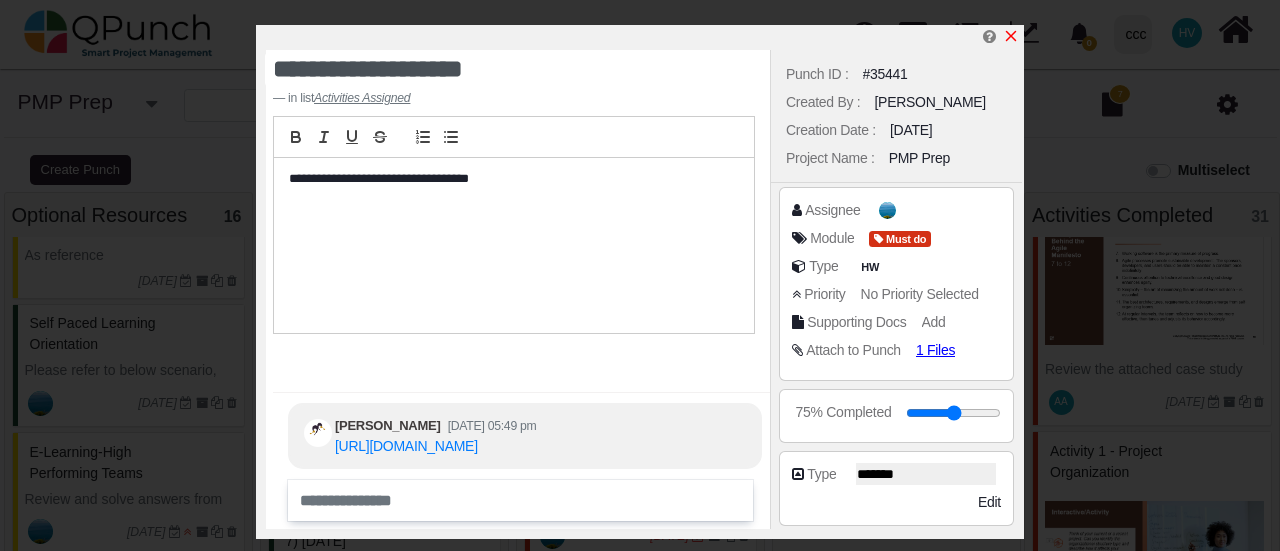 click 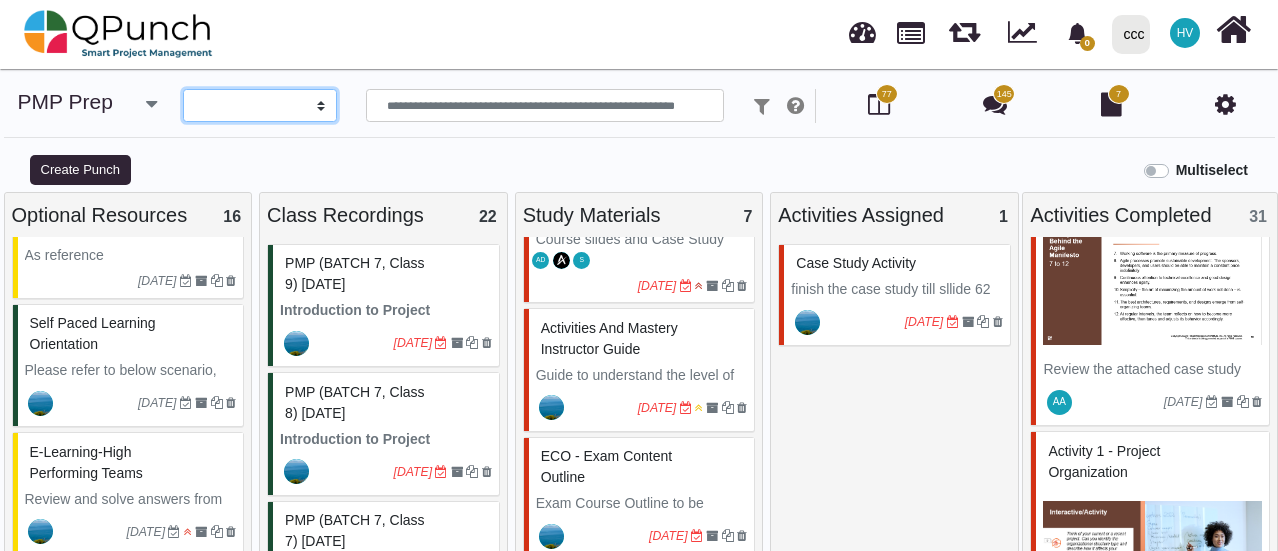 click on "**********" at bounding box center [259, 106] 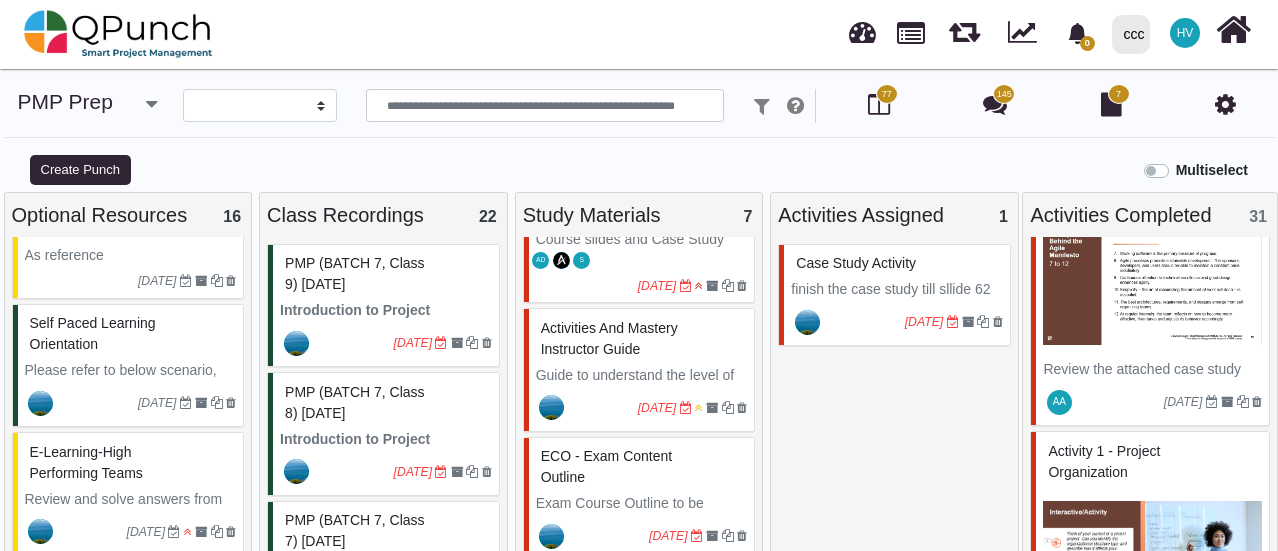 click on "**********" at bounding box center [639, 120] 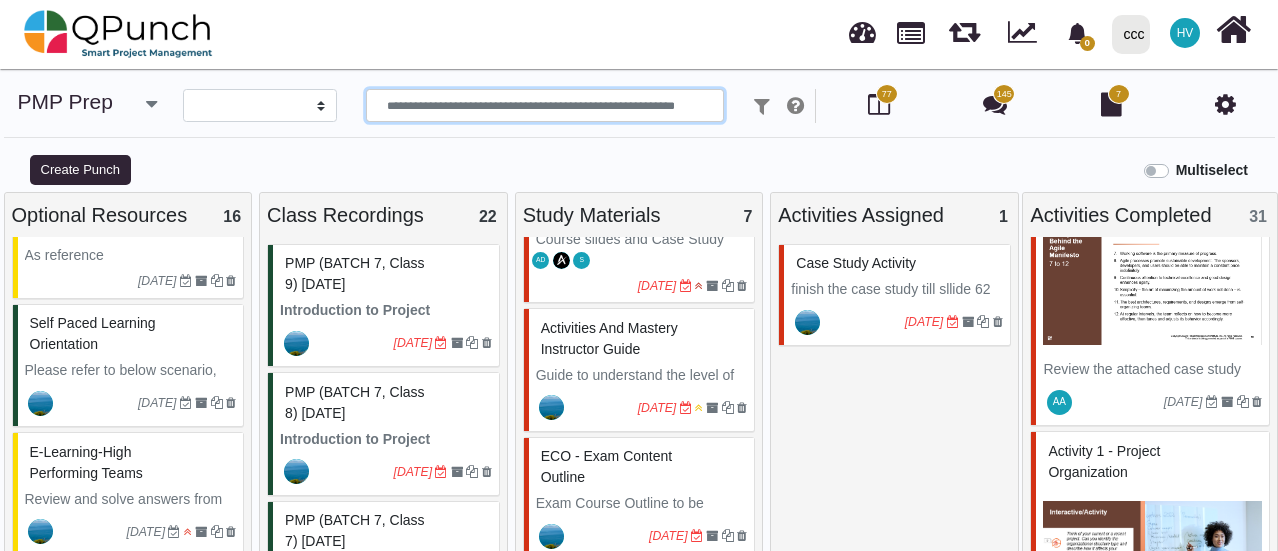 click at bounding box center (545, 106) 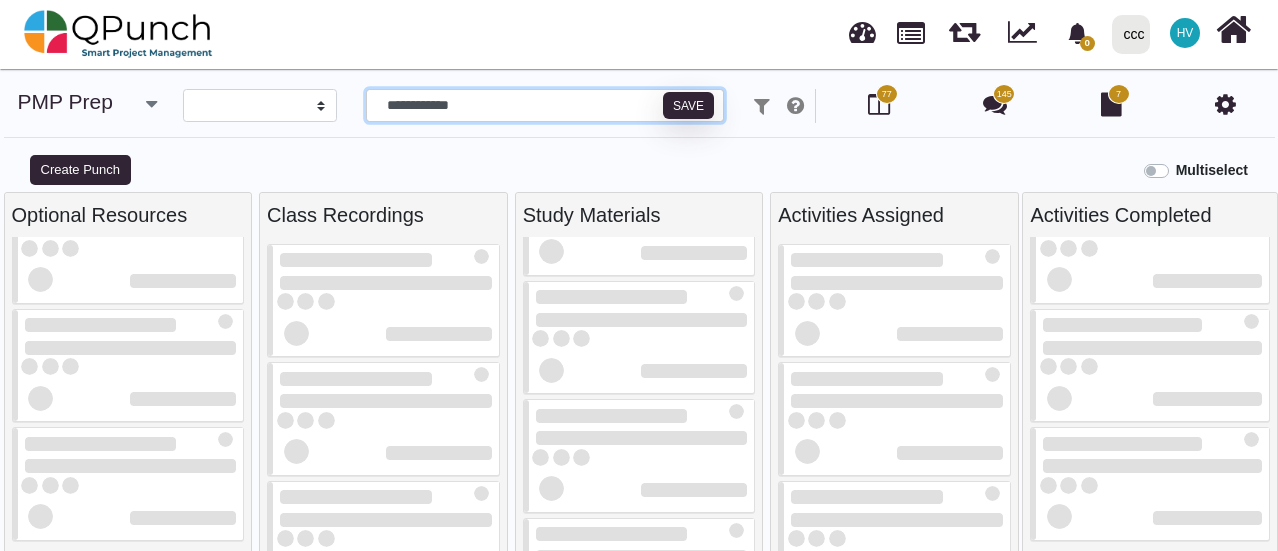 scroll, scrollTop: 405, scrollLeft: 0, axis: vertical 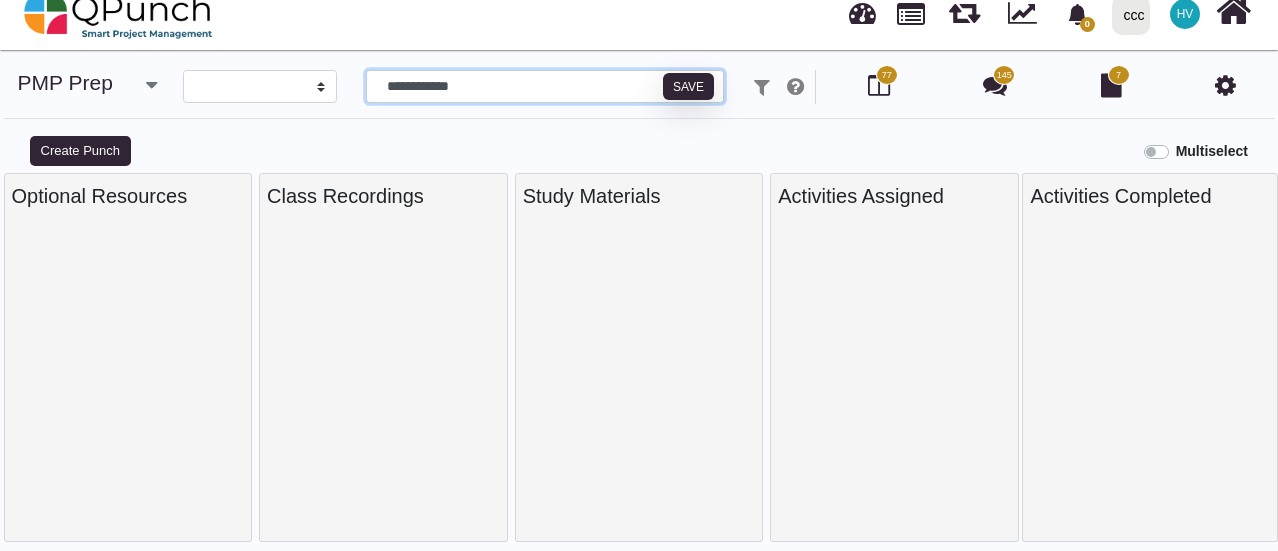 click on "**********" at bounding box center [545, 87] 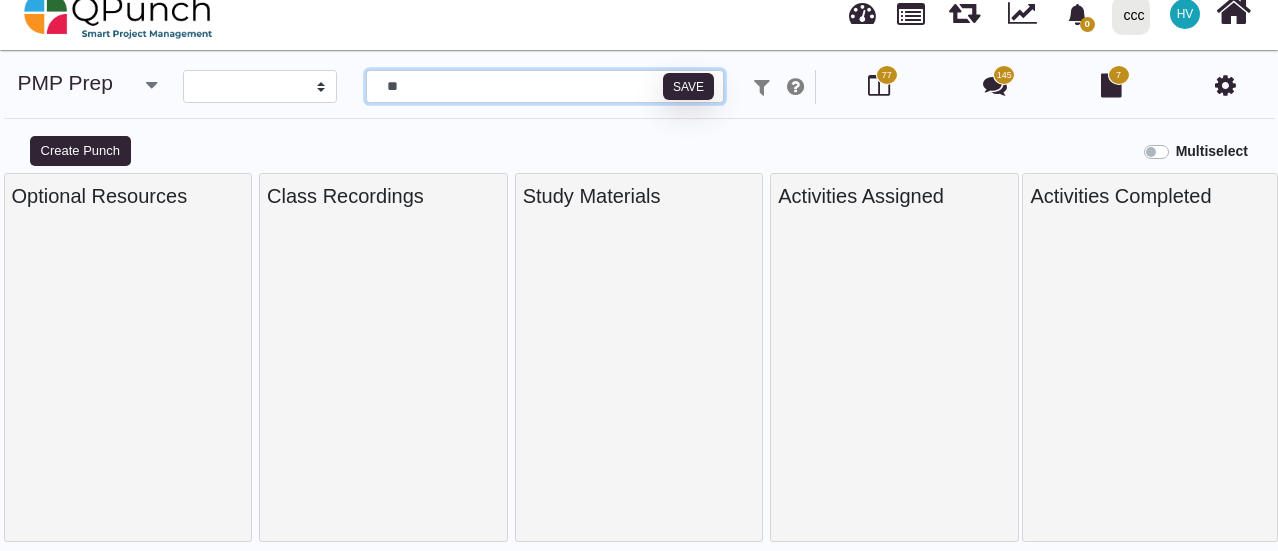 type on "*" 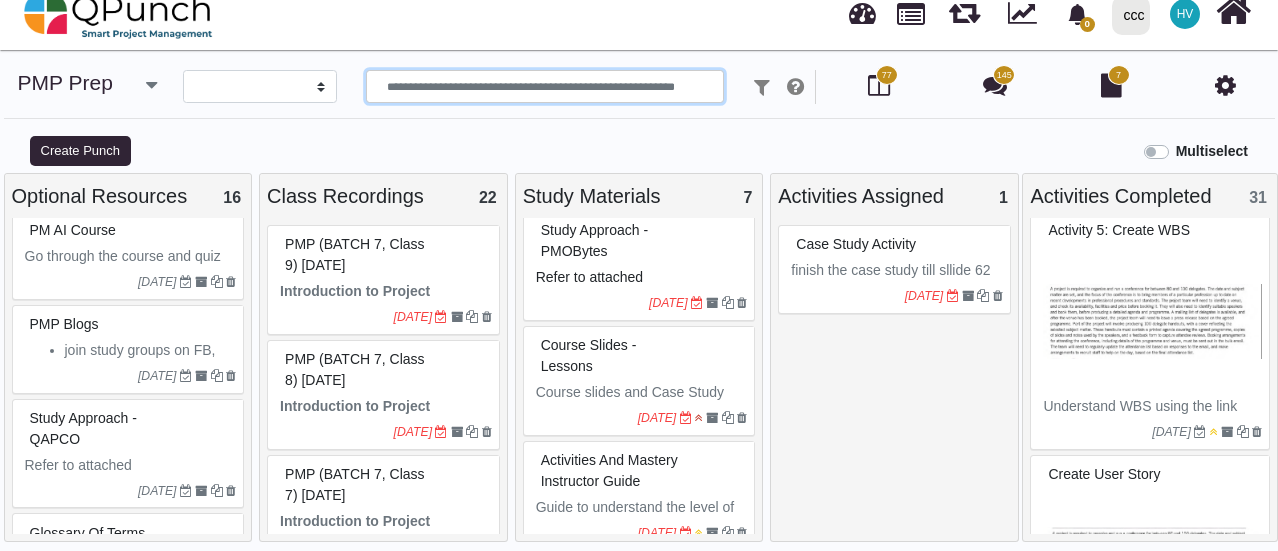 type 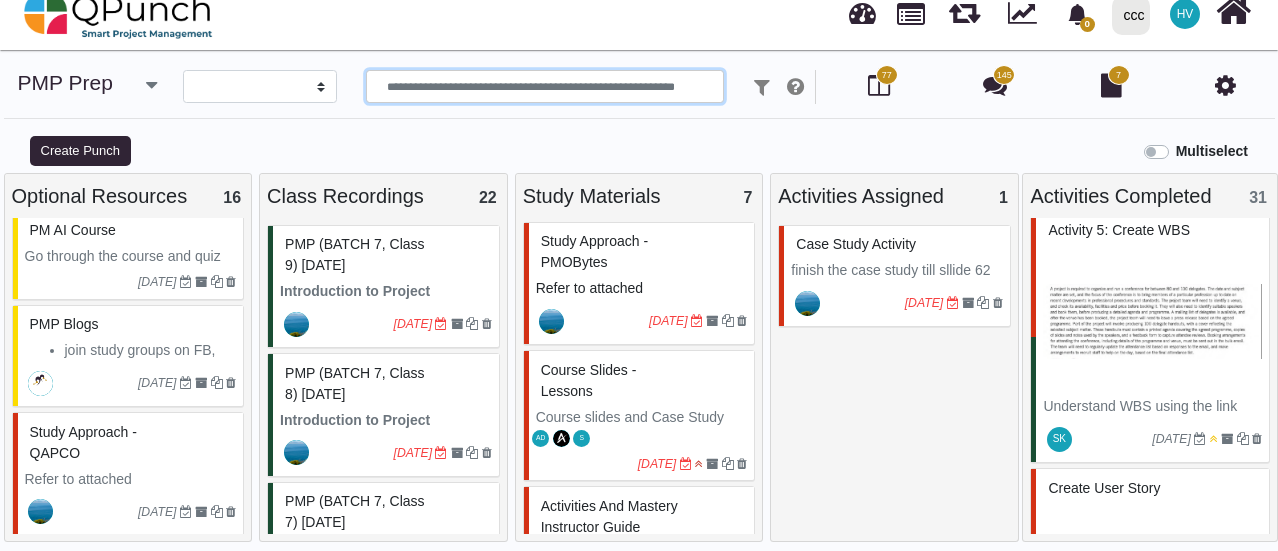 scroll, scrollTop: 0, scrollLeft: 0, axis: both 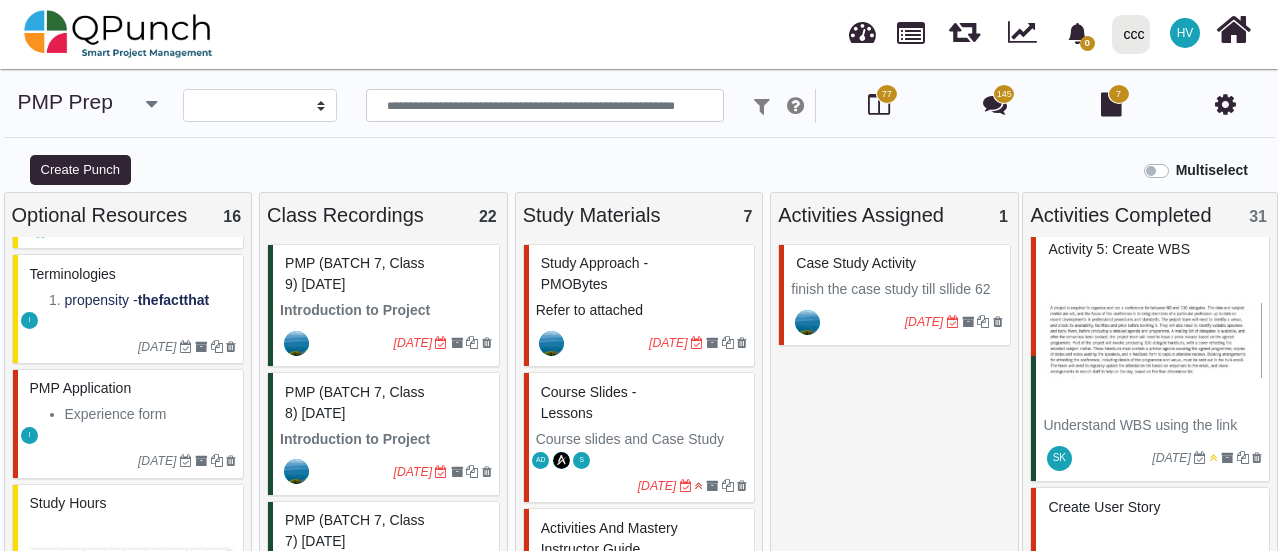 click on "Experience form" at bounding box center [151, 414] 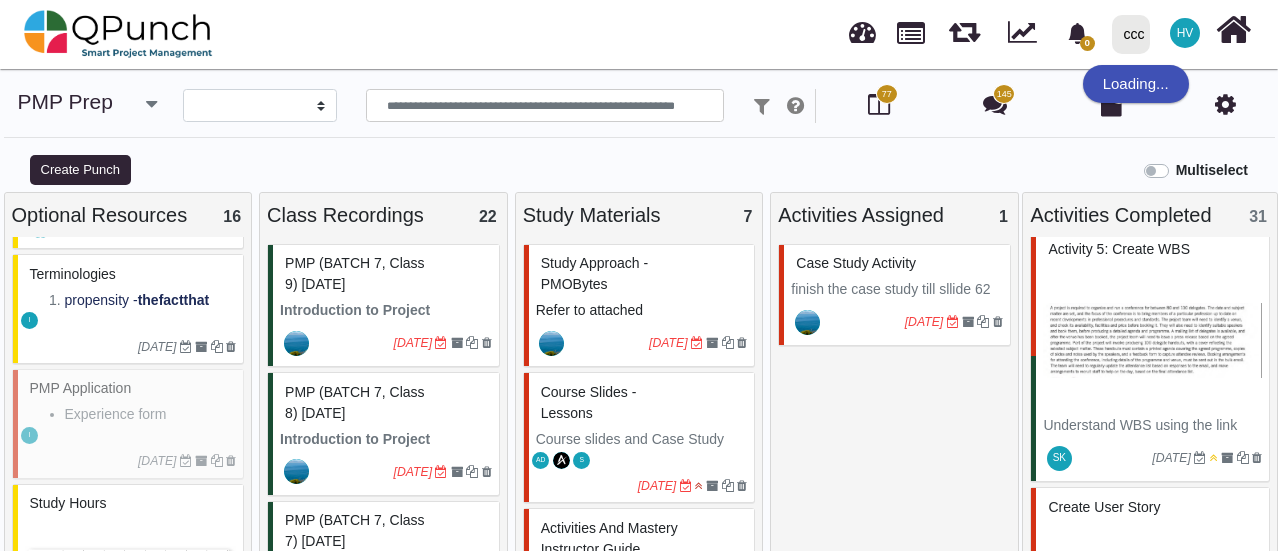 select on "*******" 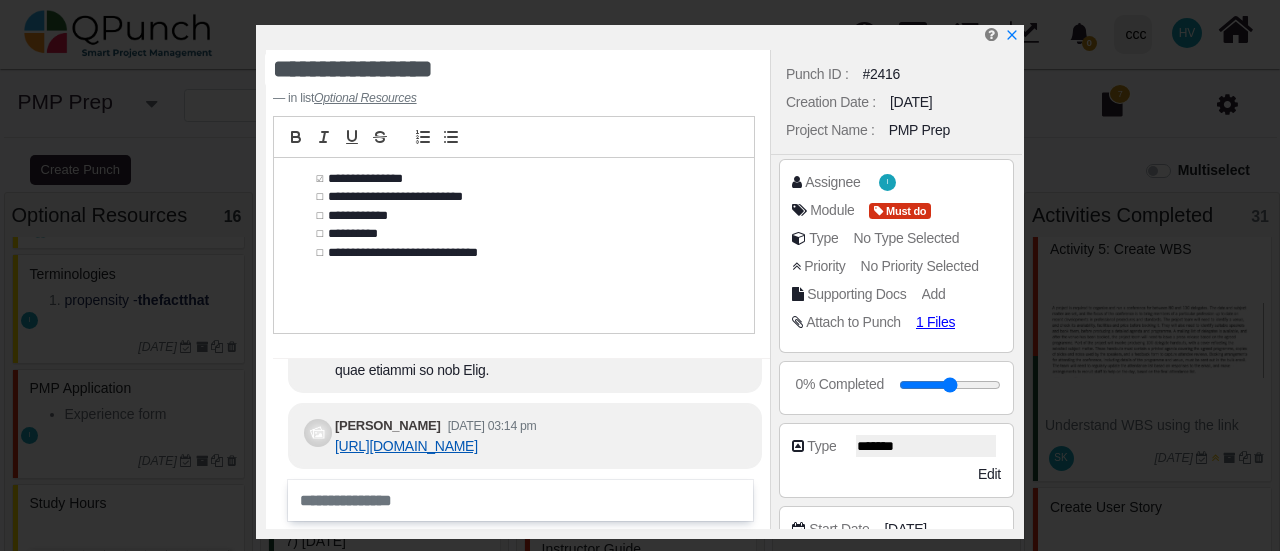 click on "https://youtu.be/xcr2XL-gl-s" at bounding box center [406, 446] 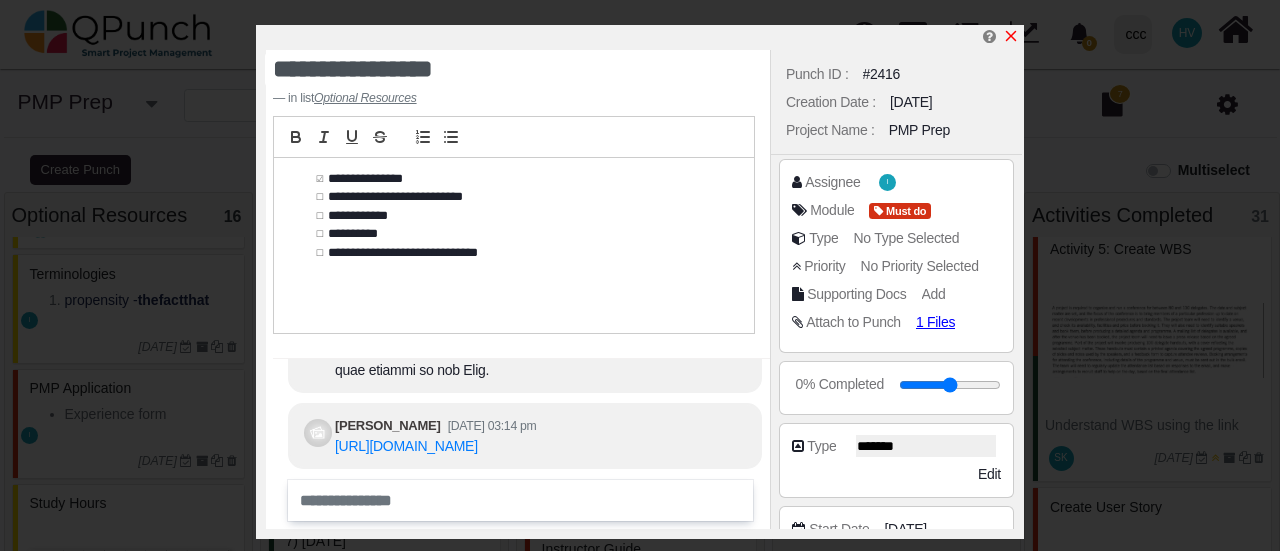 click 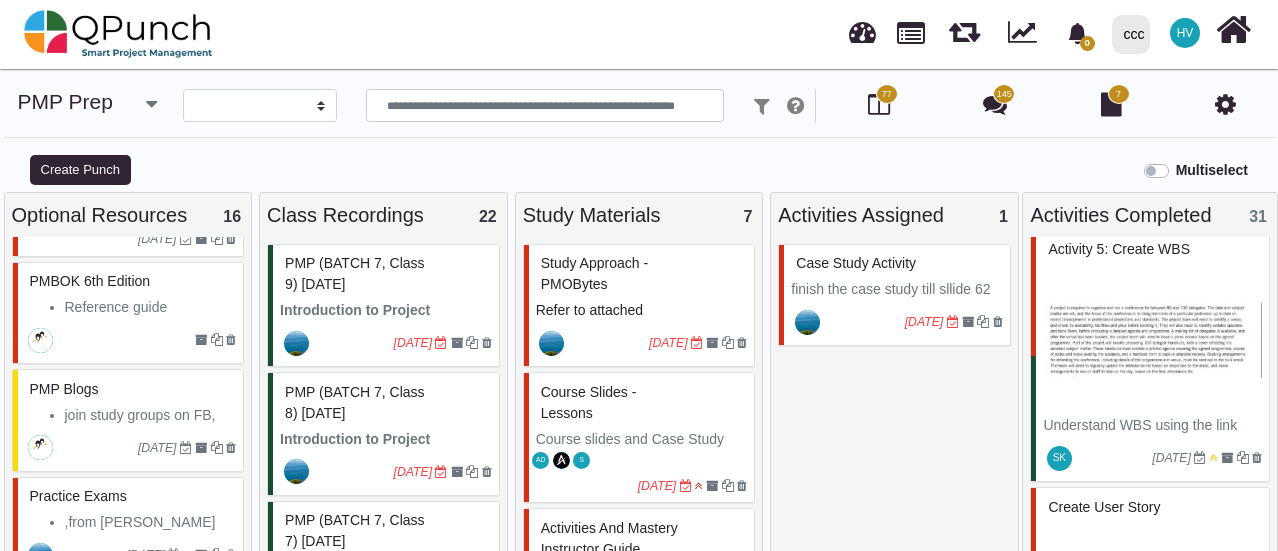 scroll, scrollTop: 1793, scrollLeft: 0, axis: vertical 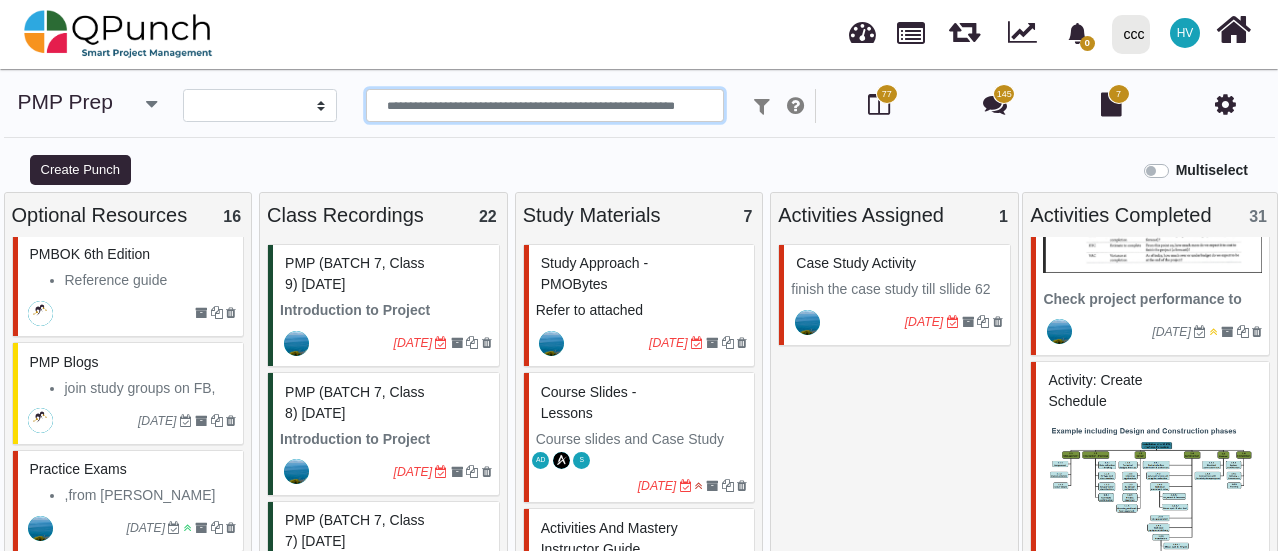 click at bounding box center (545, 106) 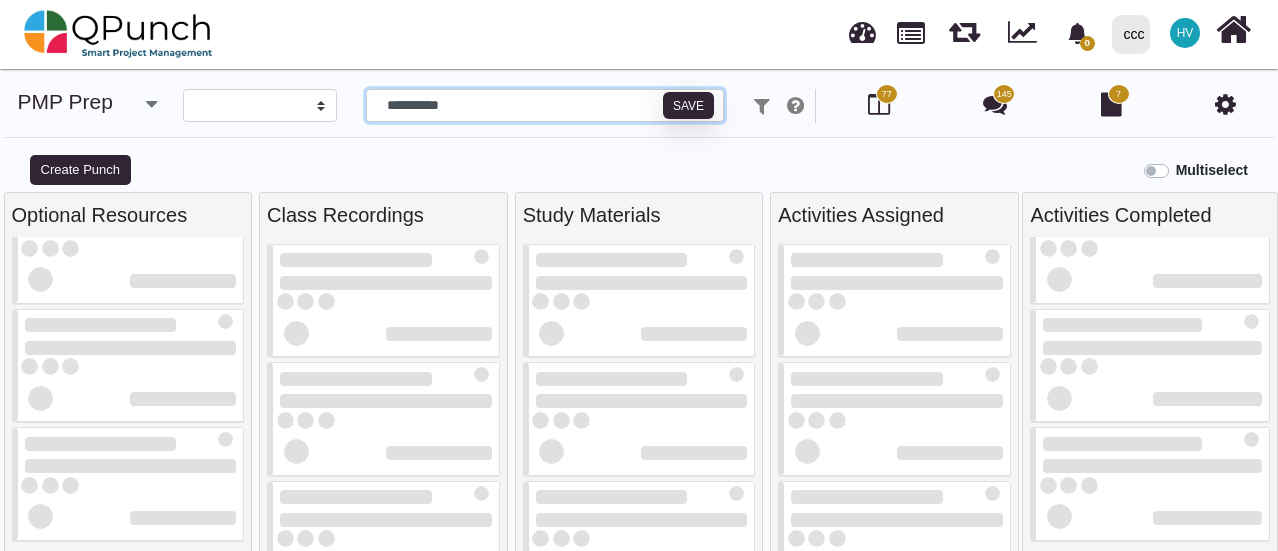 scroll, scrollTop: 405, scrollLeft: 0, axis: vertical 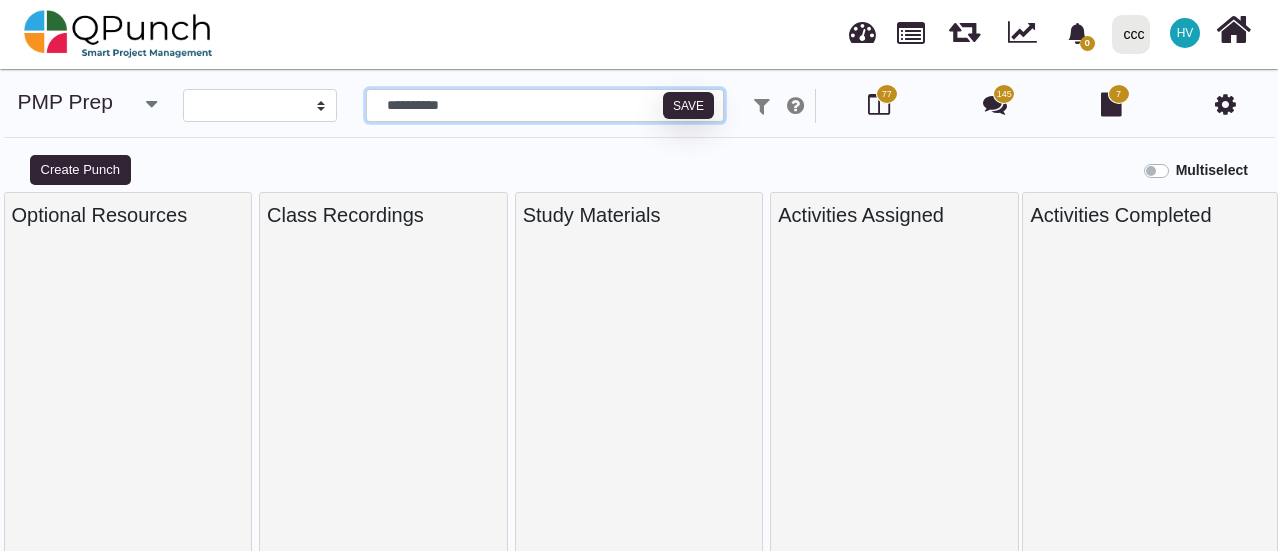 click on "**********" at bounding box center (545, 106) 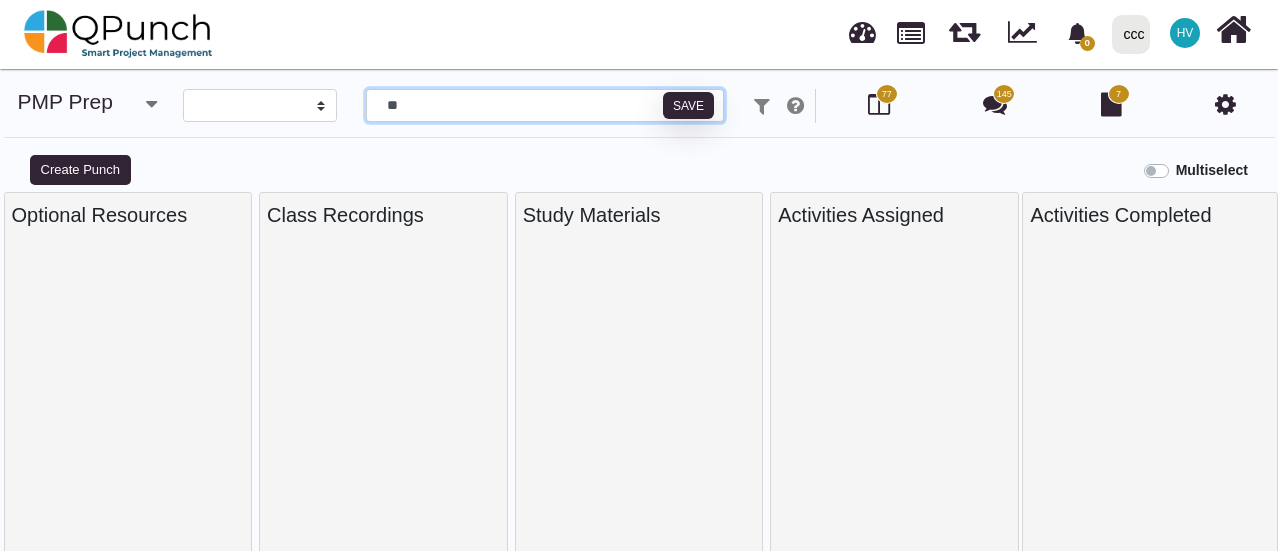 type on "*" 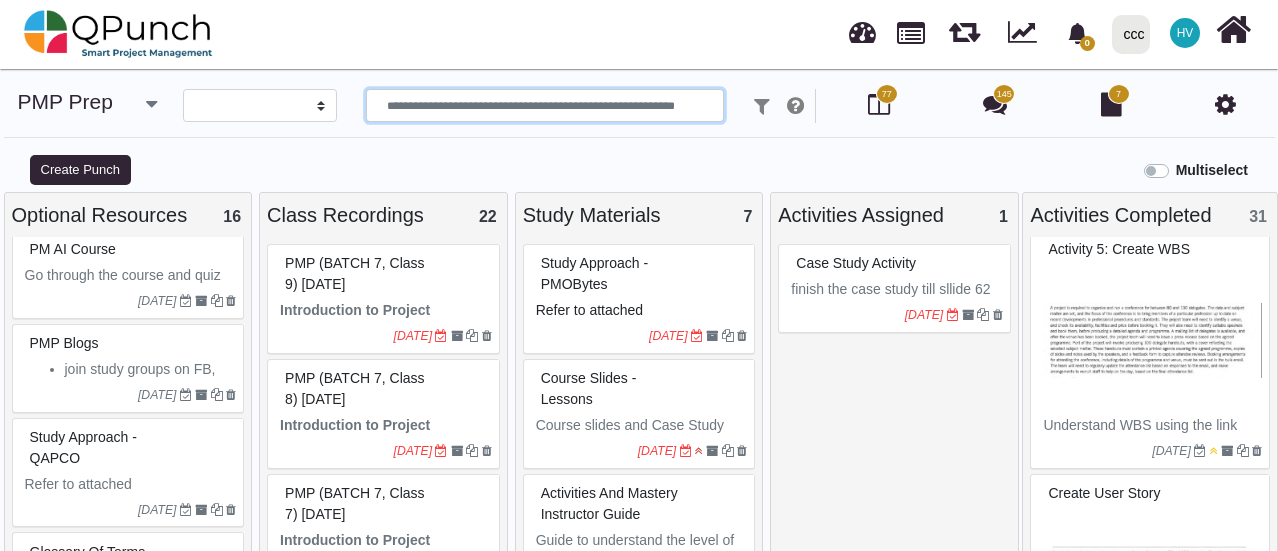 click at bounding box center (151, 104) 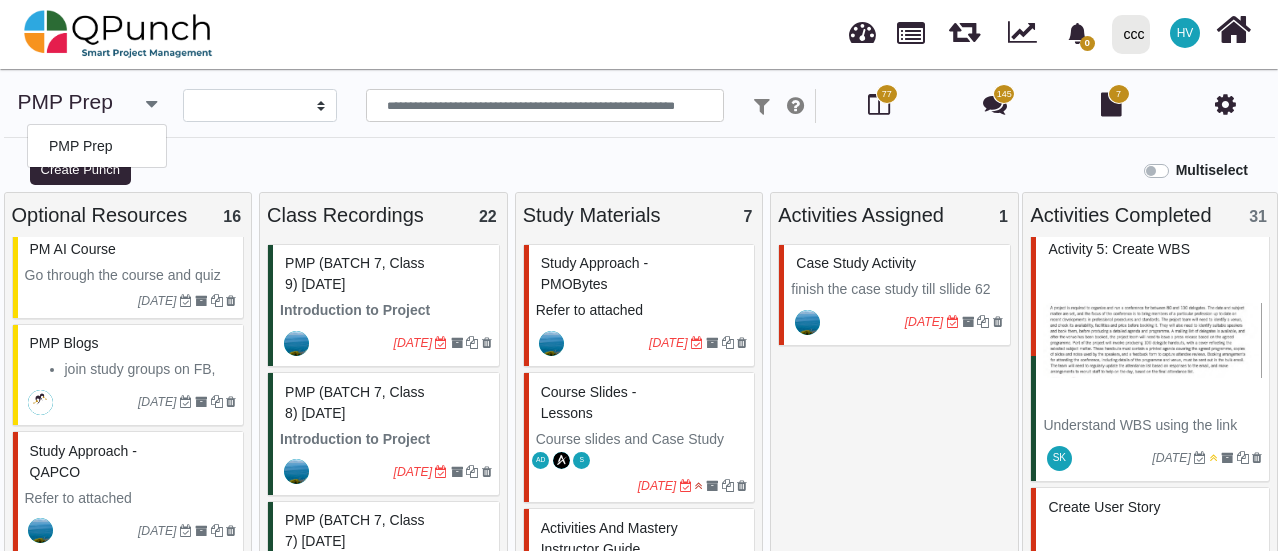click on "**********" at bounding box center (639, 120) 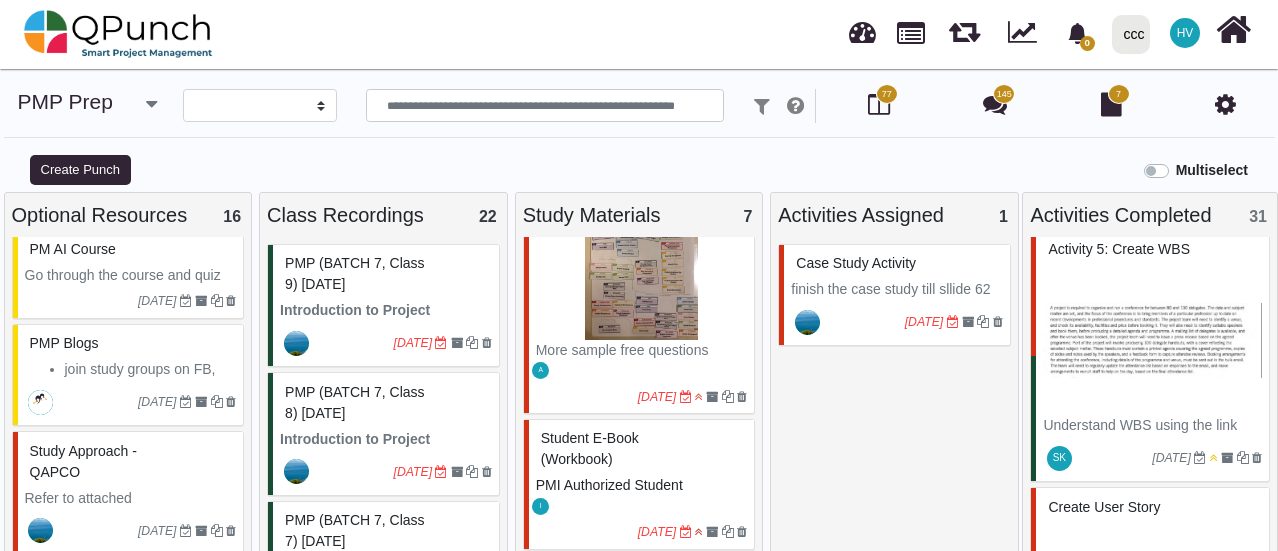 scroll, scrollTop: 730, scrollLeft: 0, axis: vertical 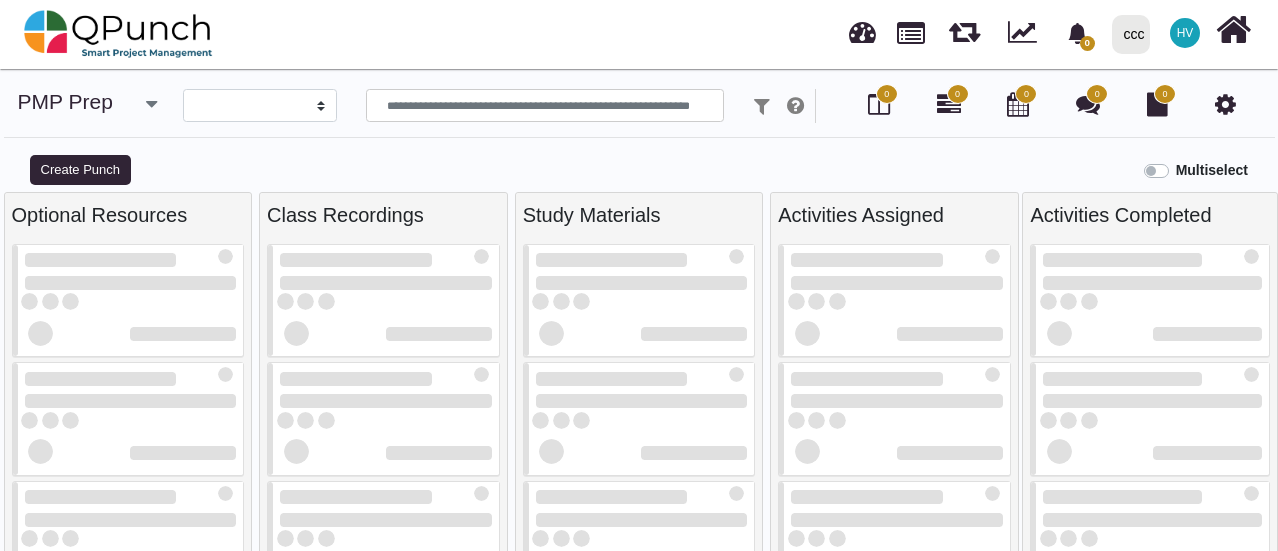 select 